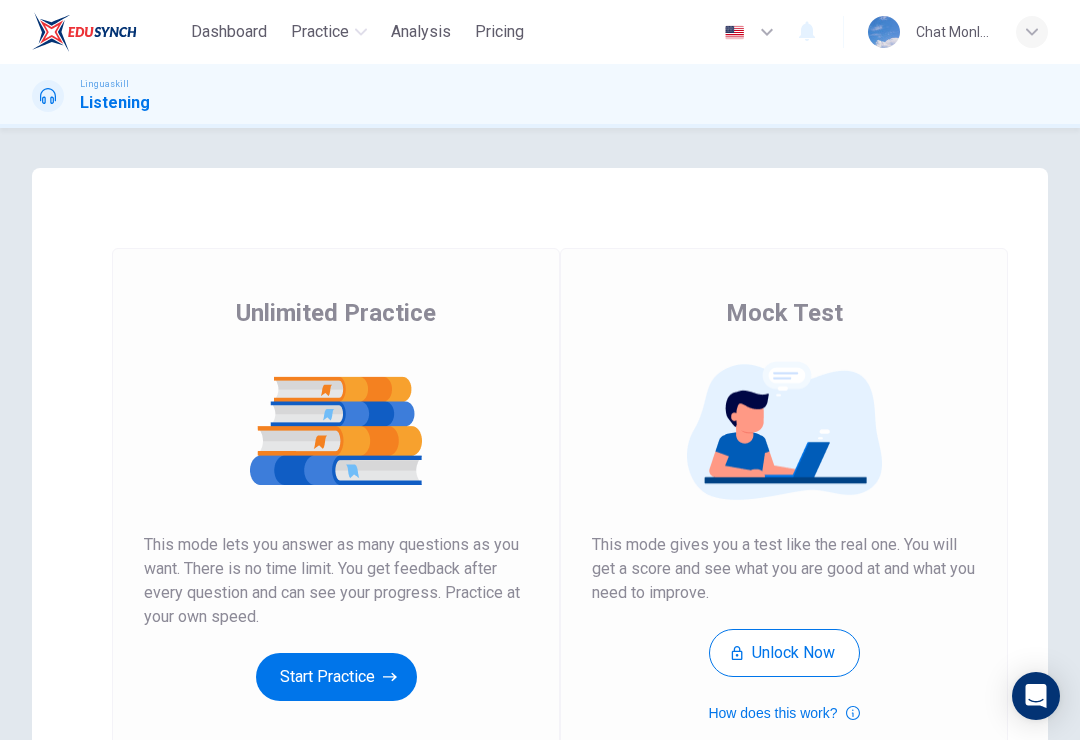 scroll, scrollTop: 0, scrollLeft: 0, axis: both 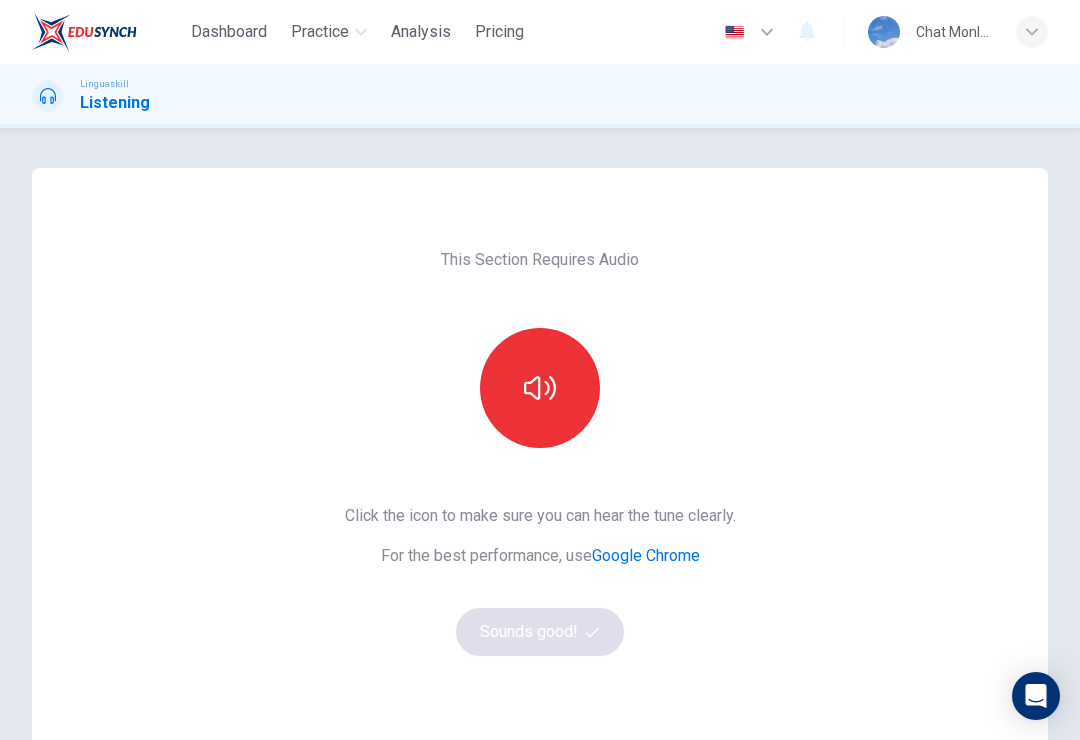 click at bounding box center [540, 388] 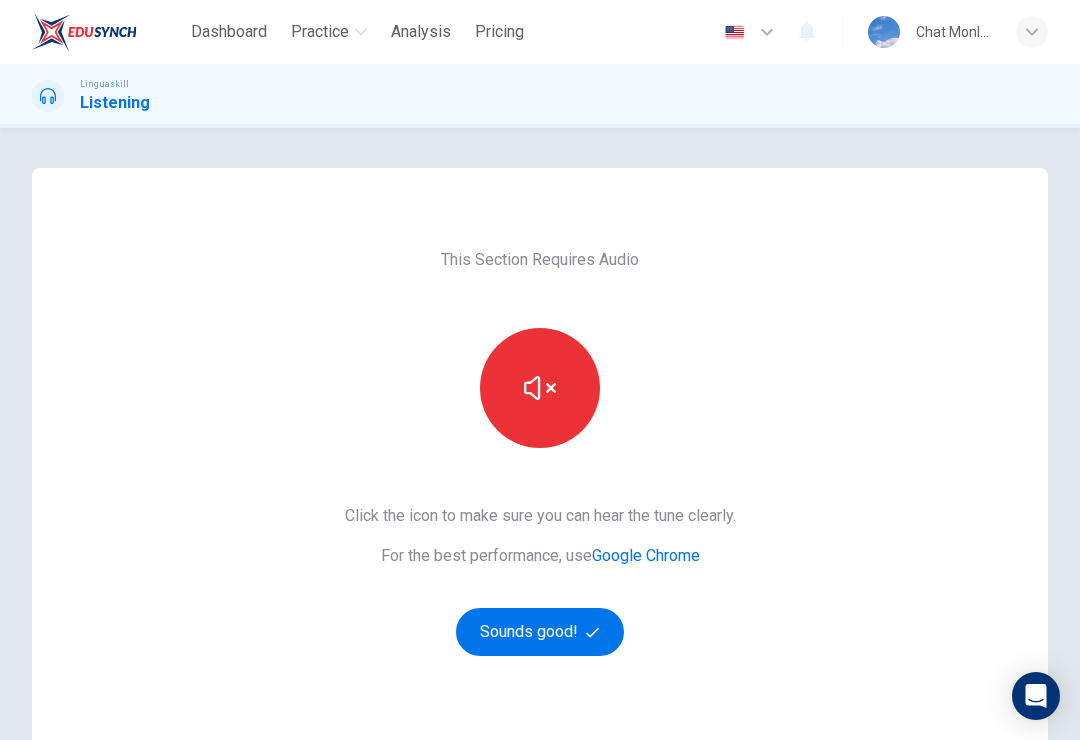 click at bounding box center [540, 388] 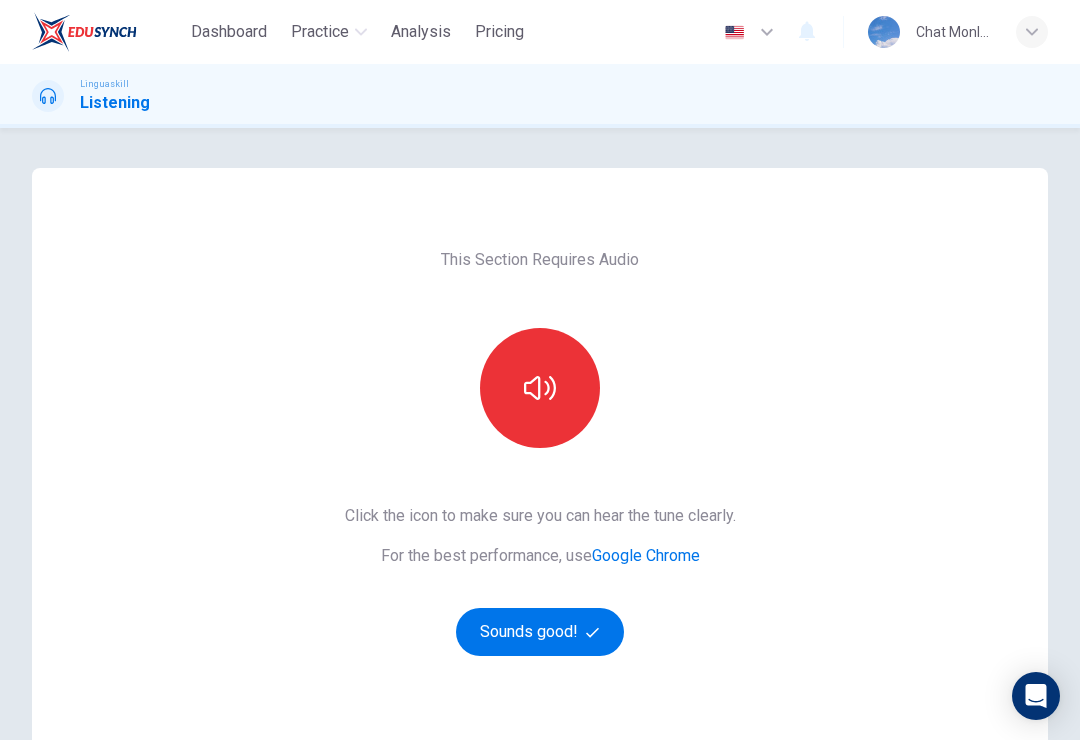 click at bounding box center (540, 388) 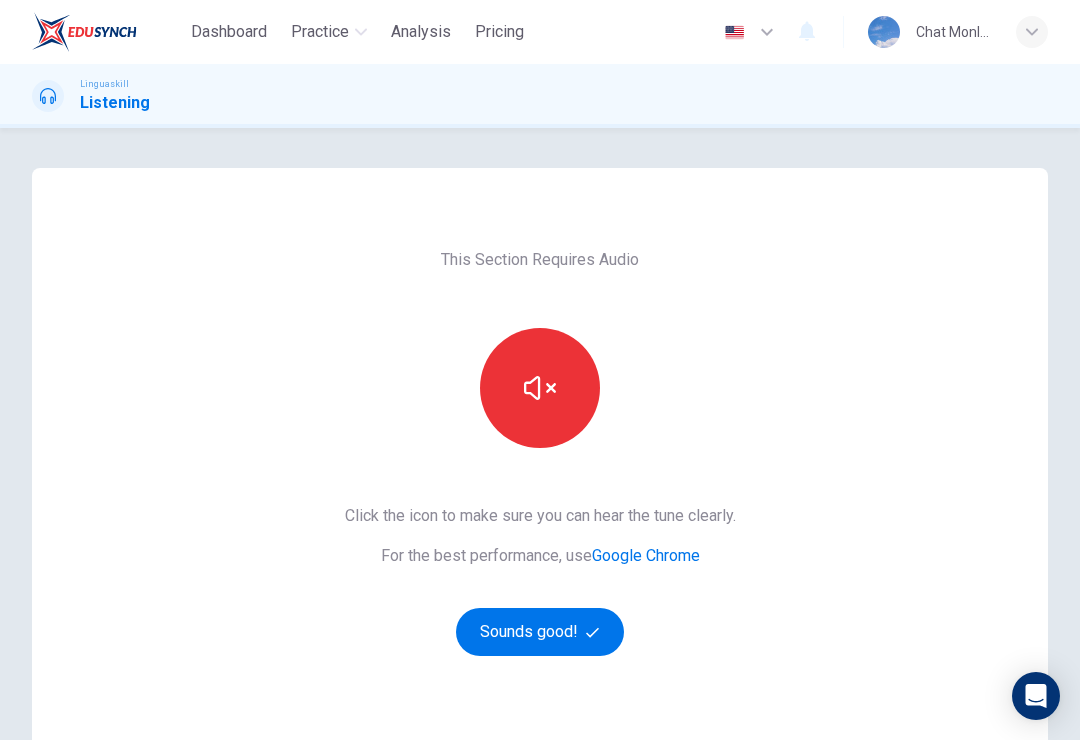 click at bounding box center (540, 388) 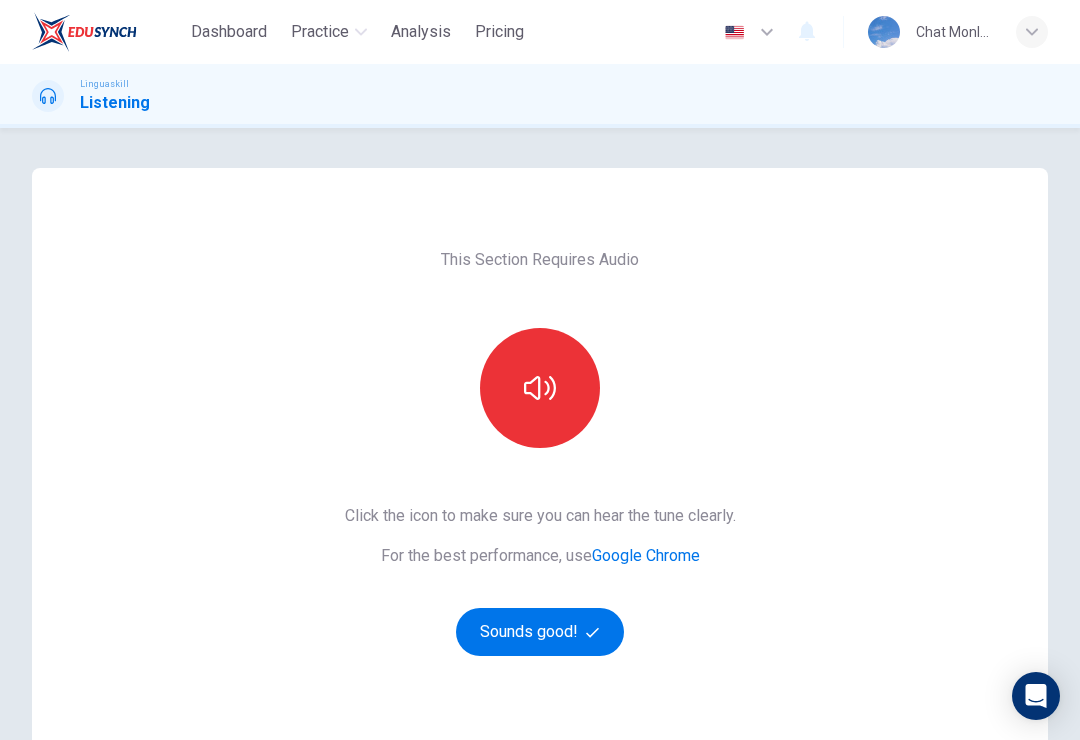 click at bounding box center [540, 388] 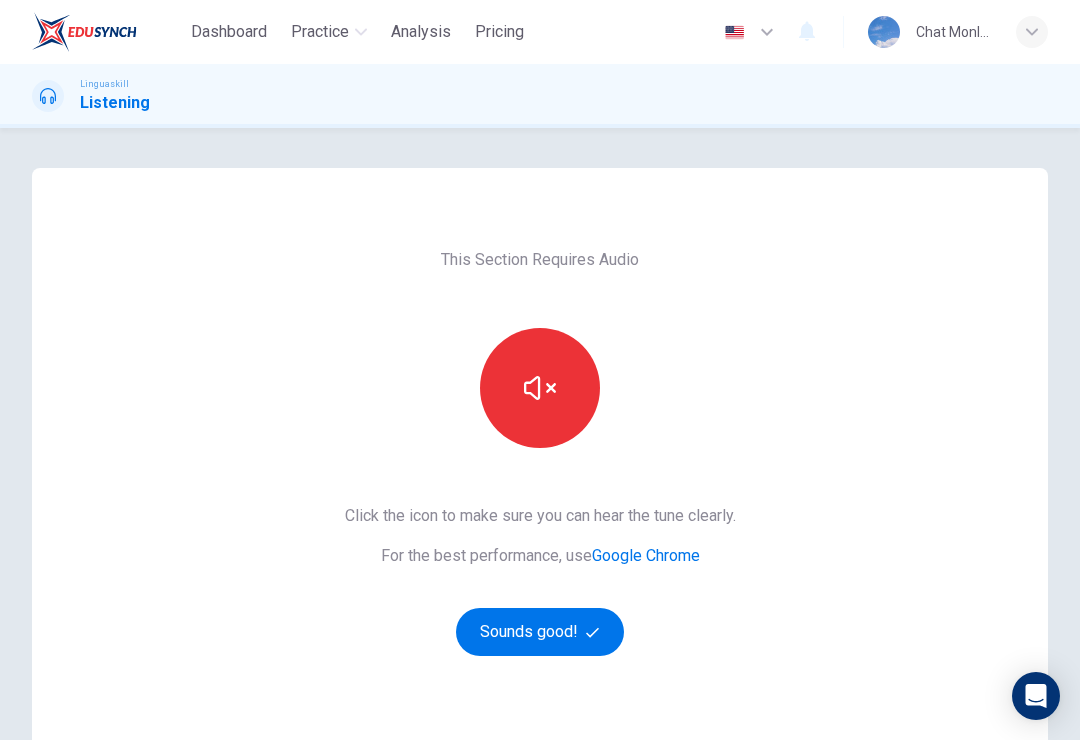 click on "Sounds good!" at bounding box center (540, 632) 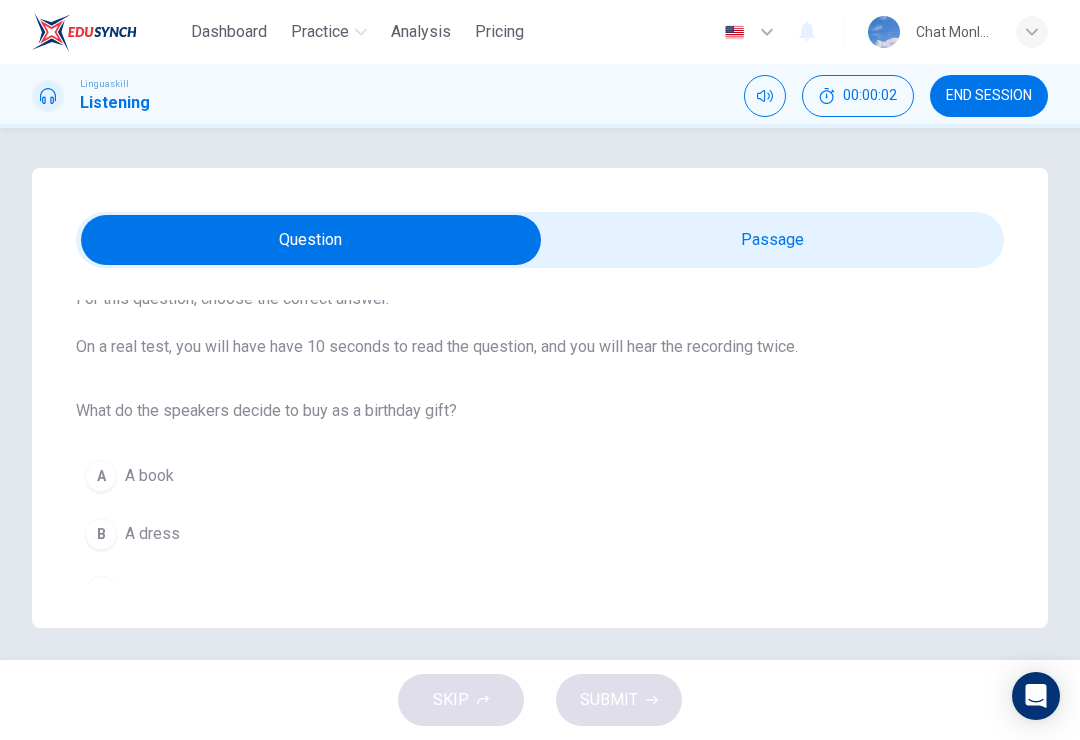 click on "SKIP SUBMIT" at bounding box center (540, 700) 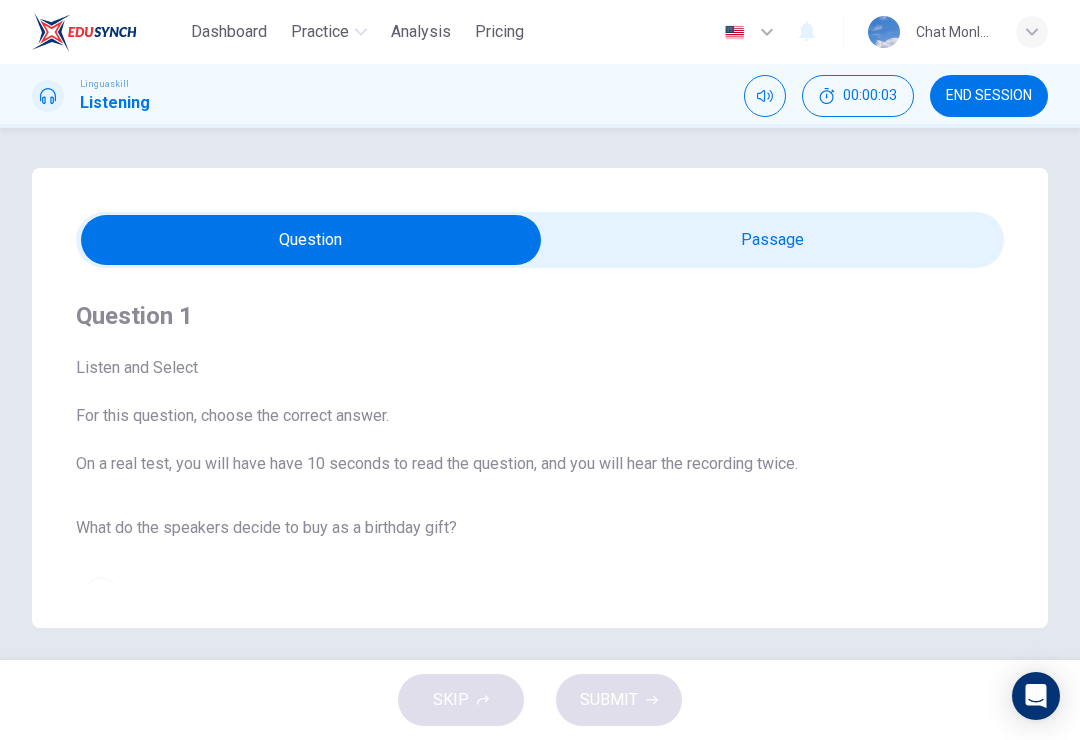 scroll, scrollTop: 0, scrollLeft: 0, axis: both 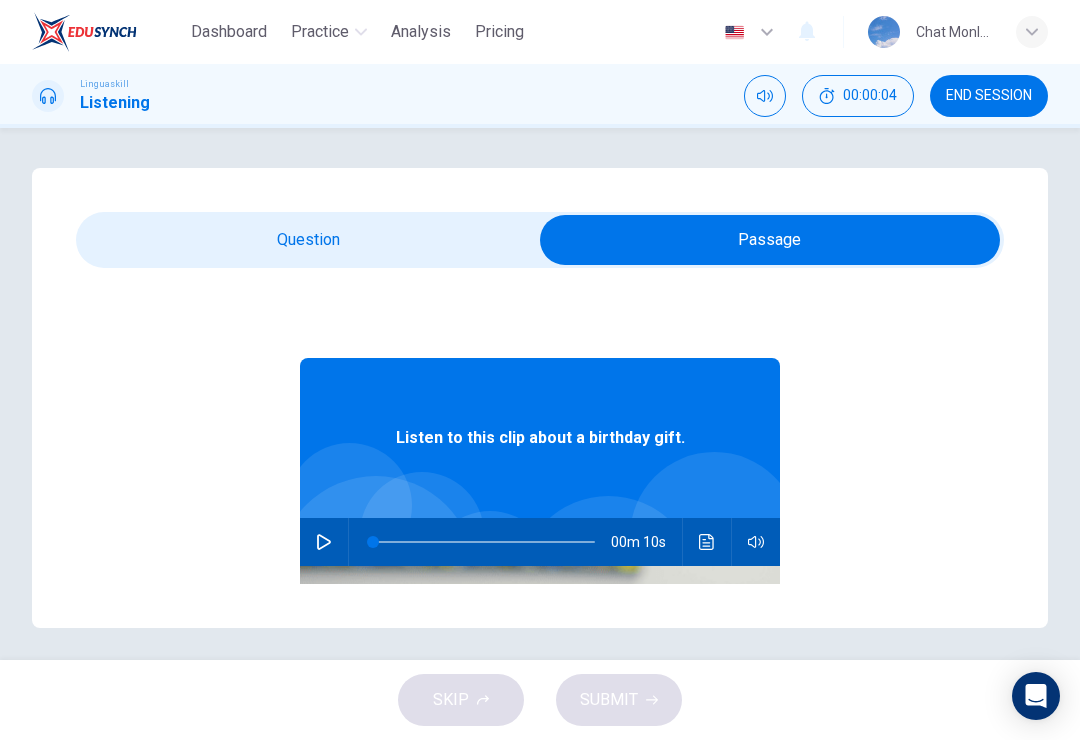 click at bounding box center (324, 542) 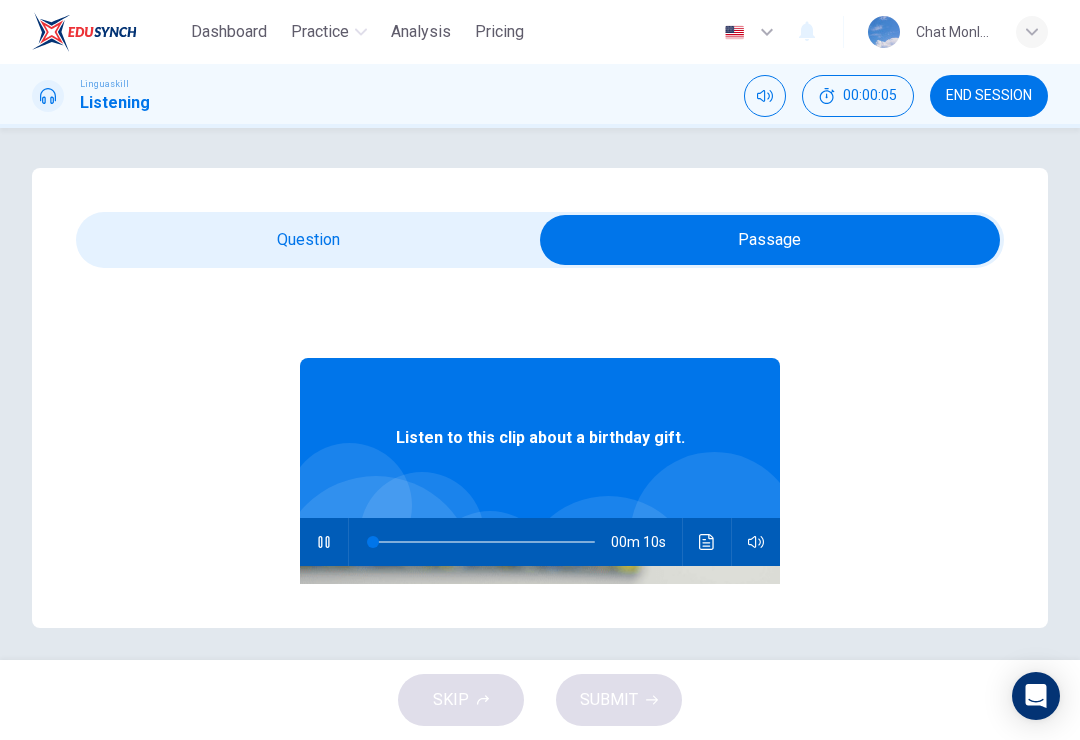 type on "9" 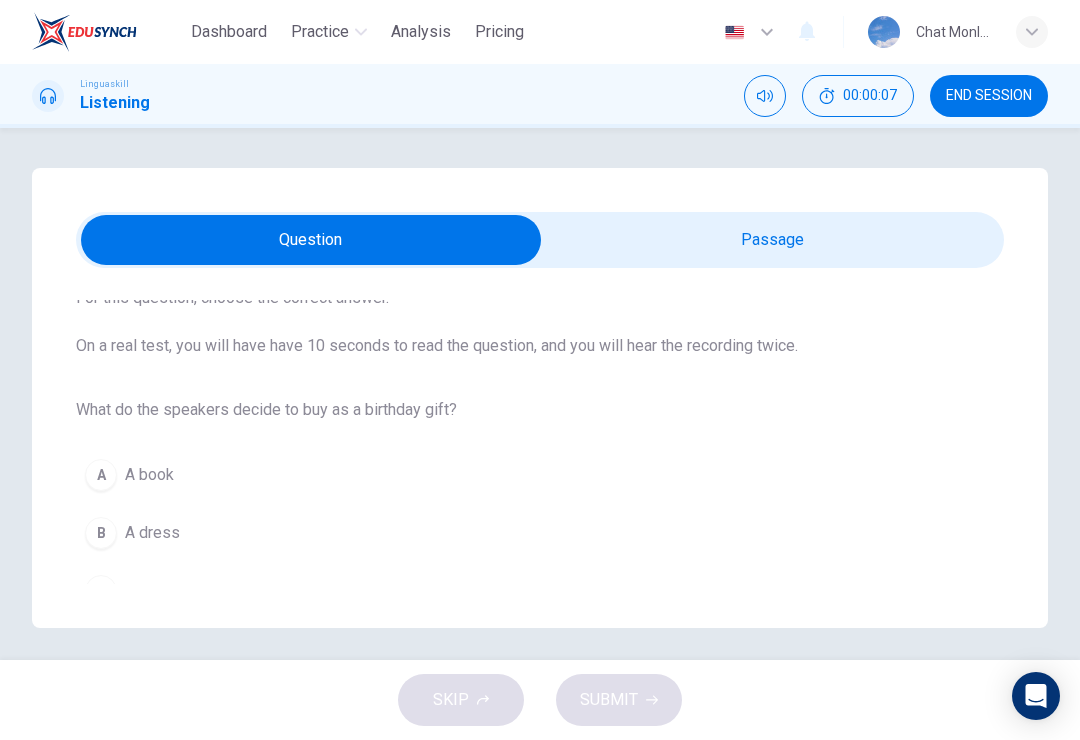 scroll, scrollTop: 117, scrollLeft: 0, axis: vertical 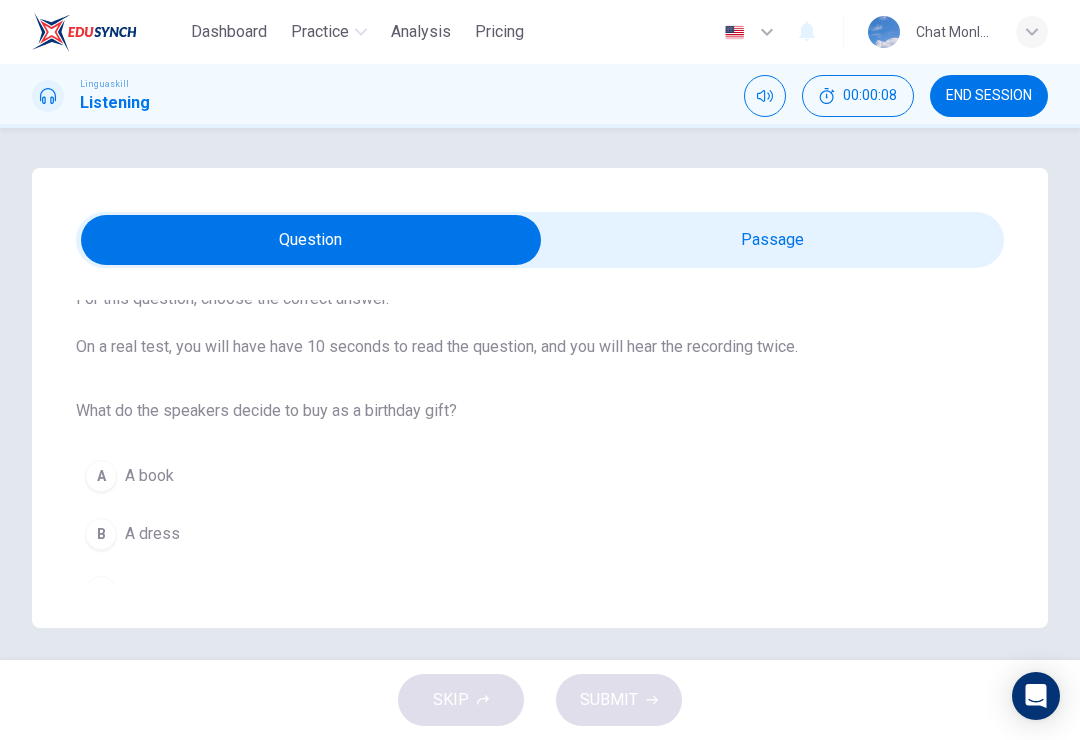 click on "A A book" at bounding box center (540, 476) 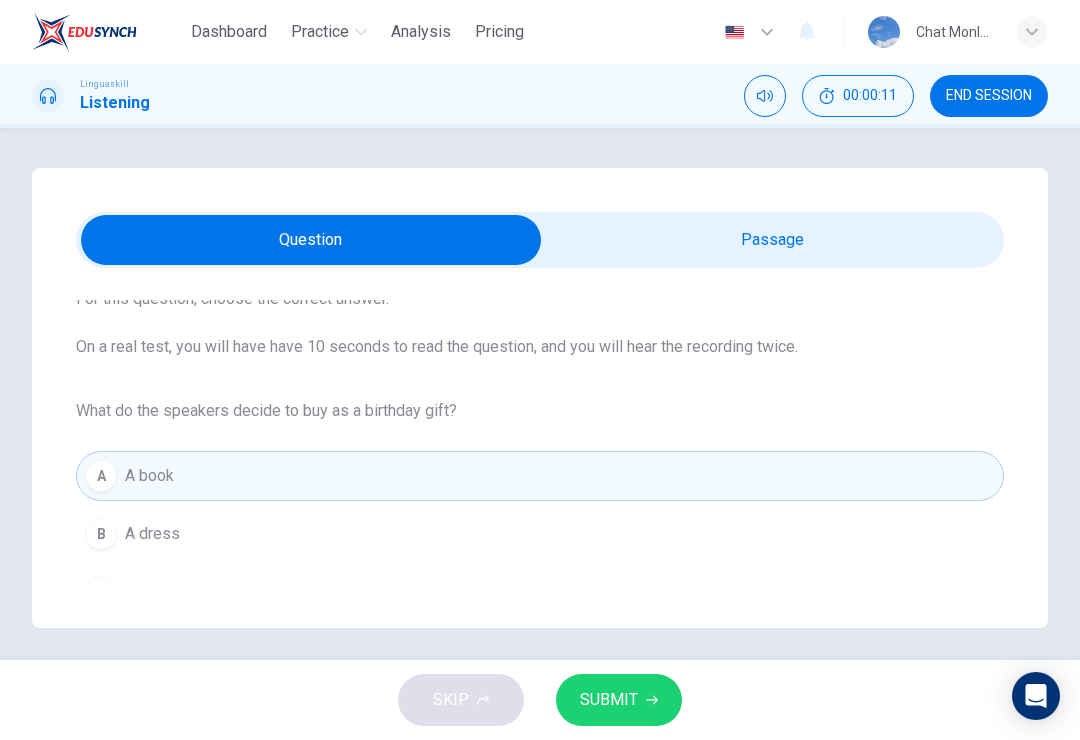 click 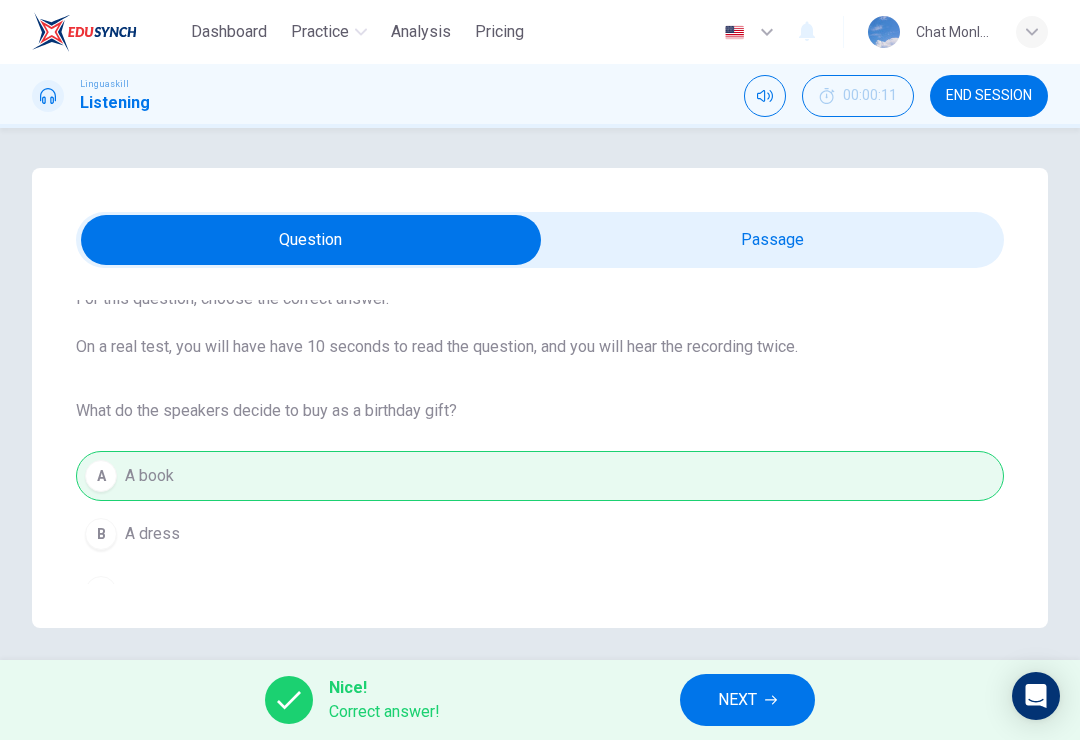 click 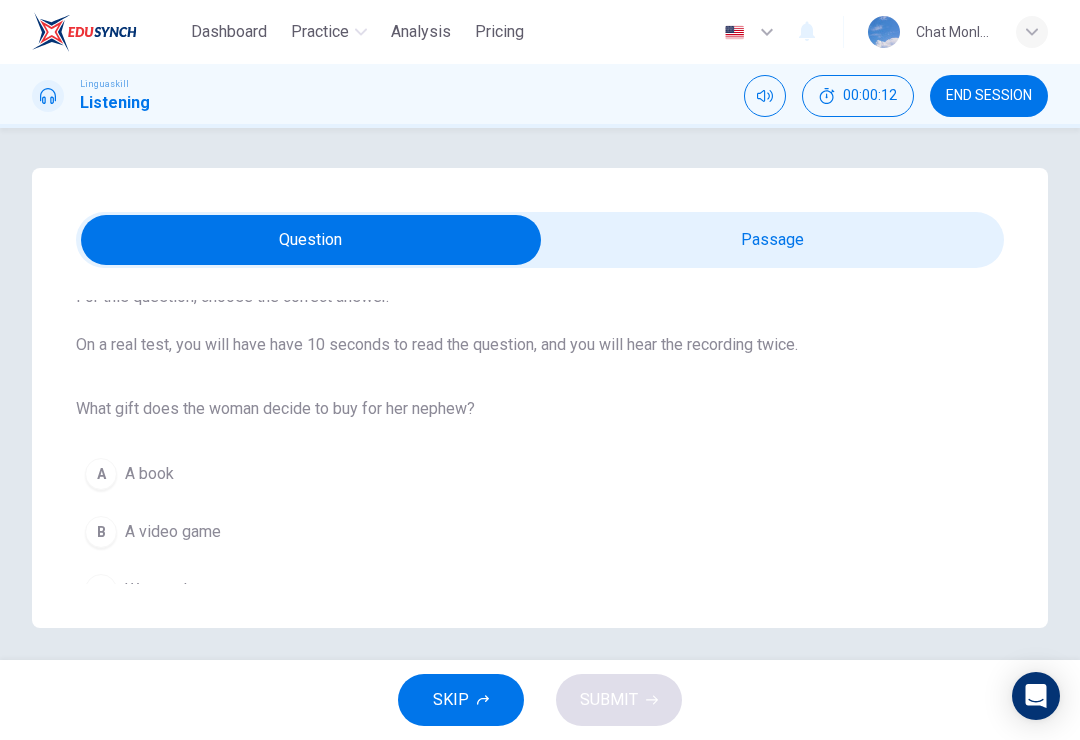 click on "SKIP" at bounding box center (461, 700) 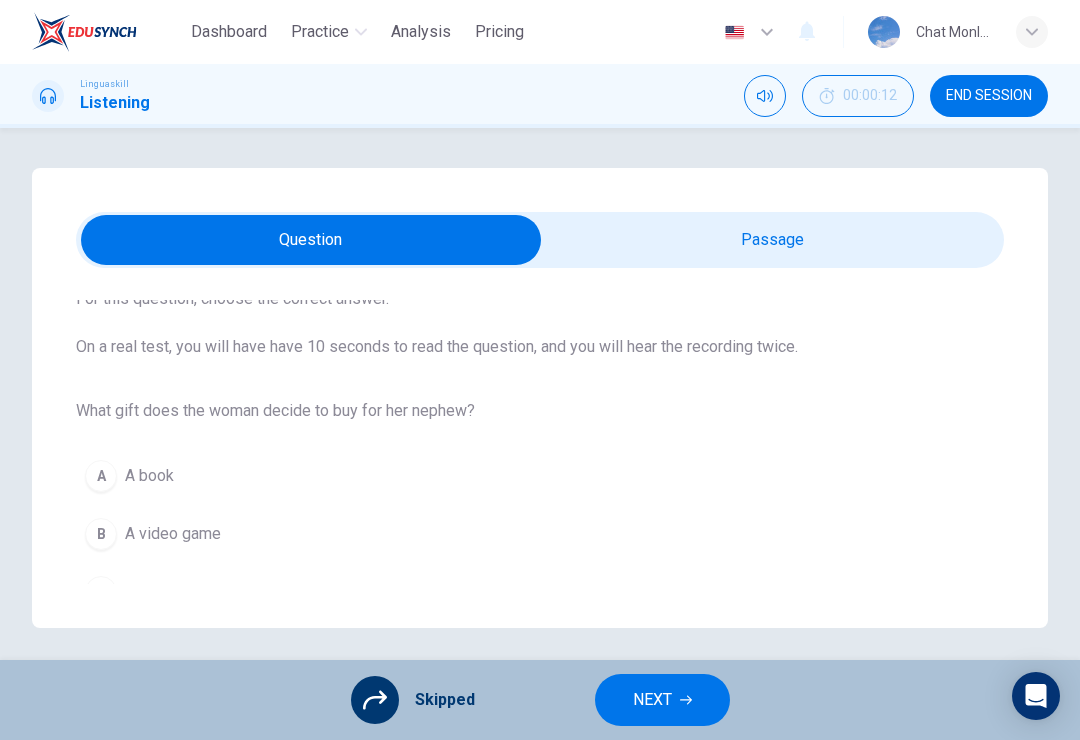 click on "NEXT" at bounding box center (662, 700) 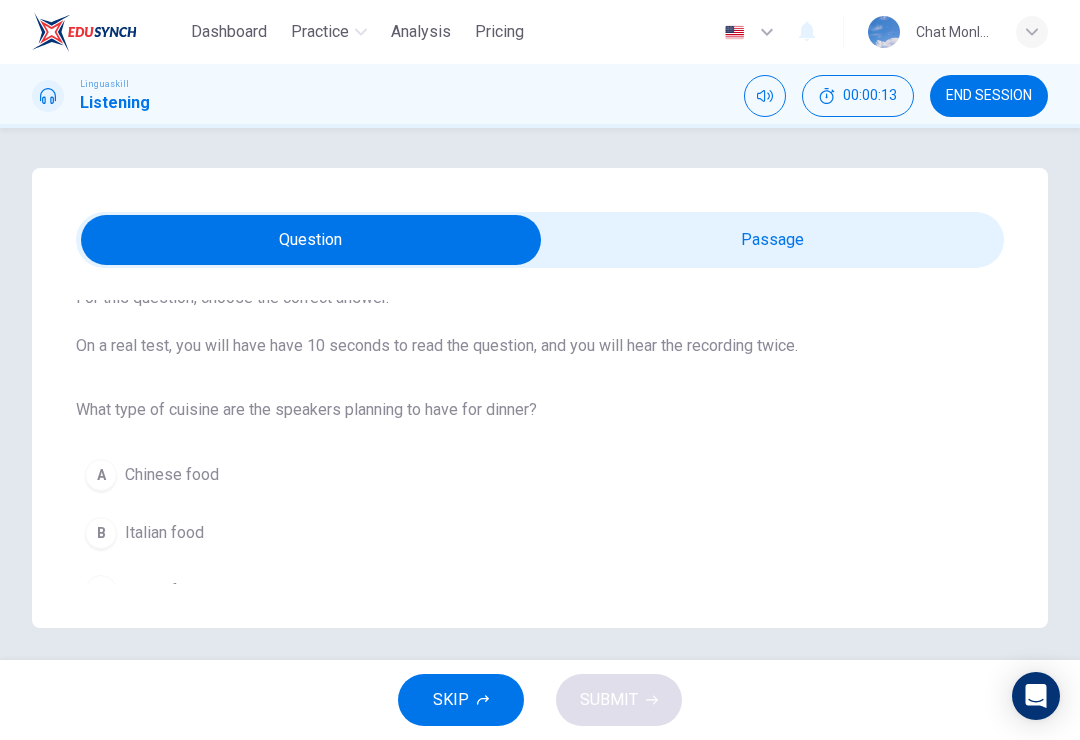 click 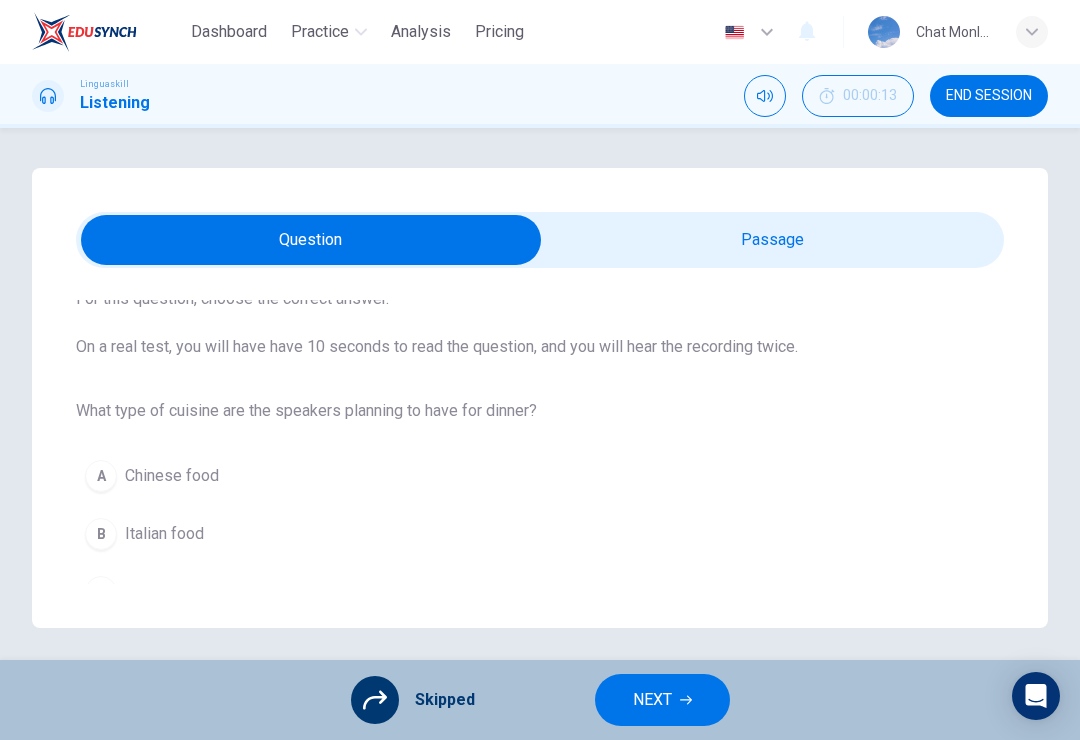 click on "NEXT" at bounding box center [662, 700] 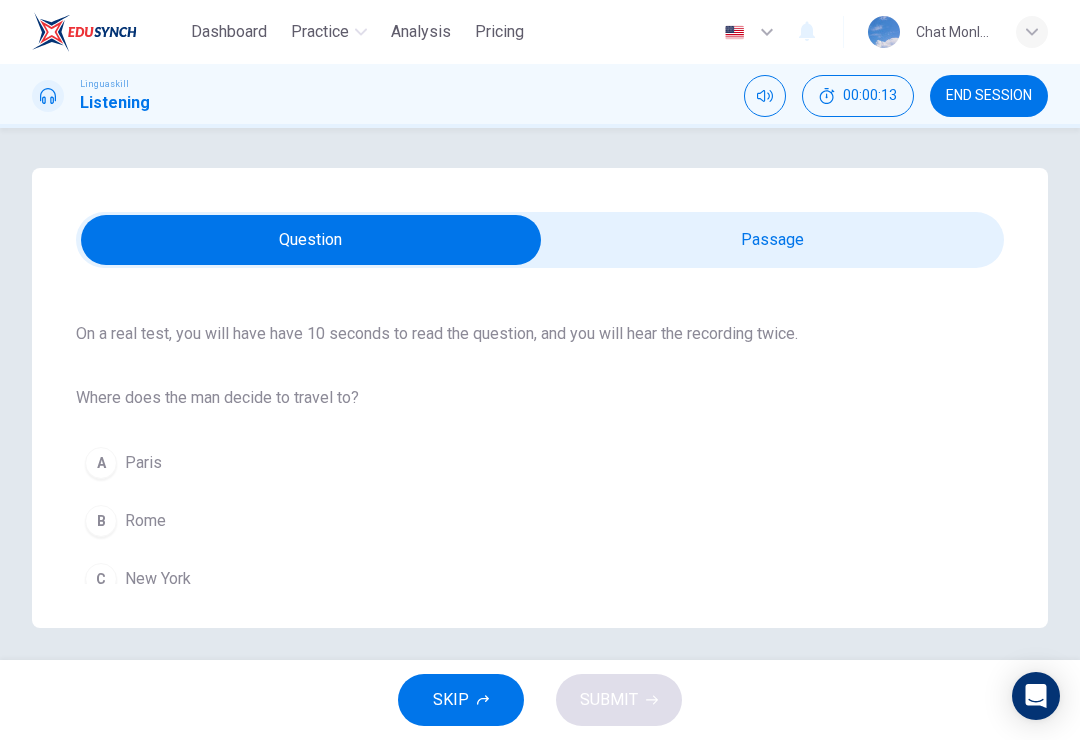 click on "SKIP" at bounding box center [461, 700] 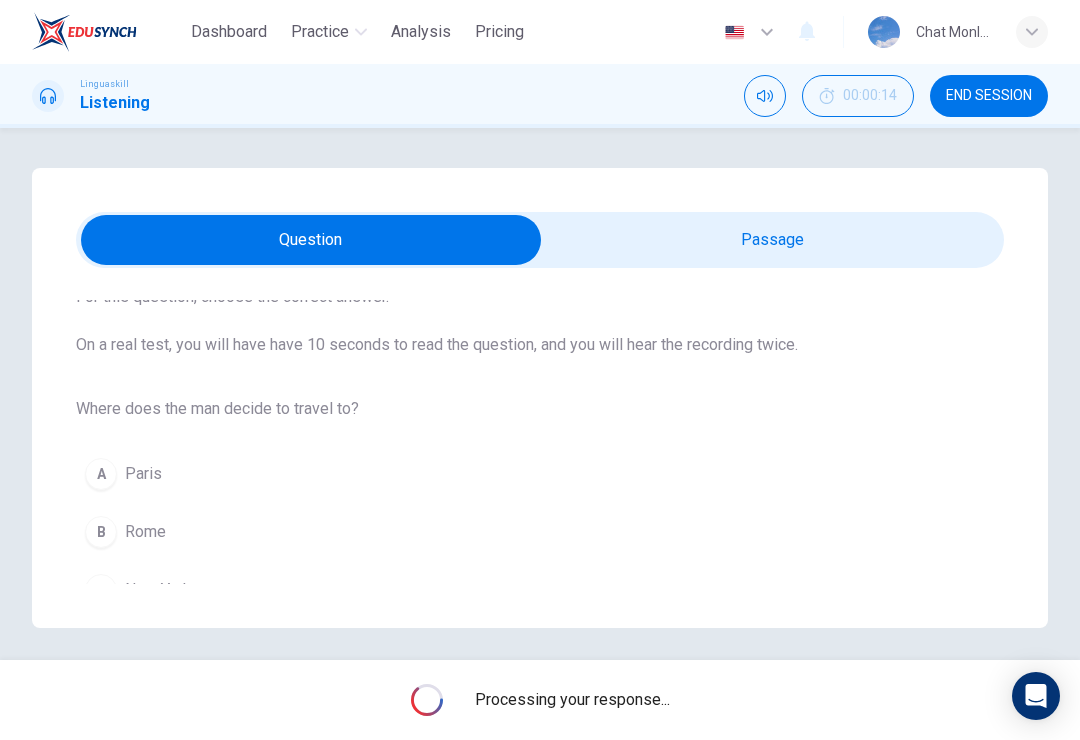 scroll, scrollTop: 117, scrollLeft: 0, axis: vertical 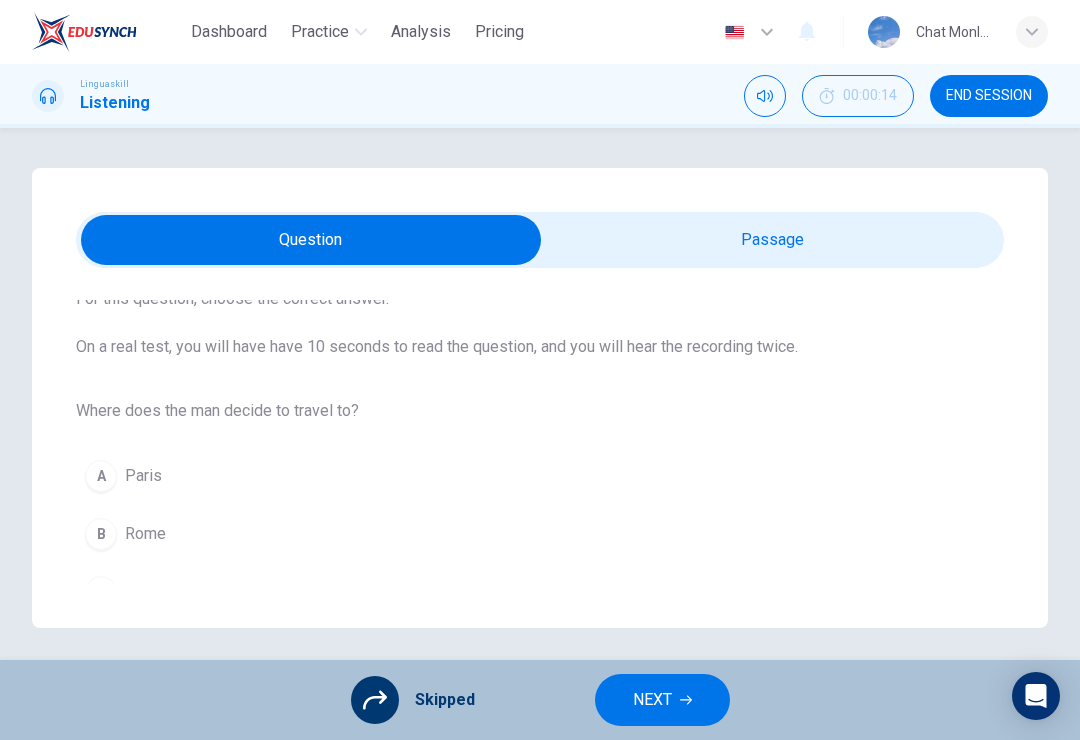 click on "NEXT" at bounding box center [662, 700] 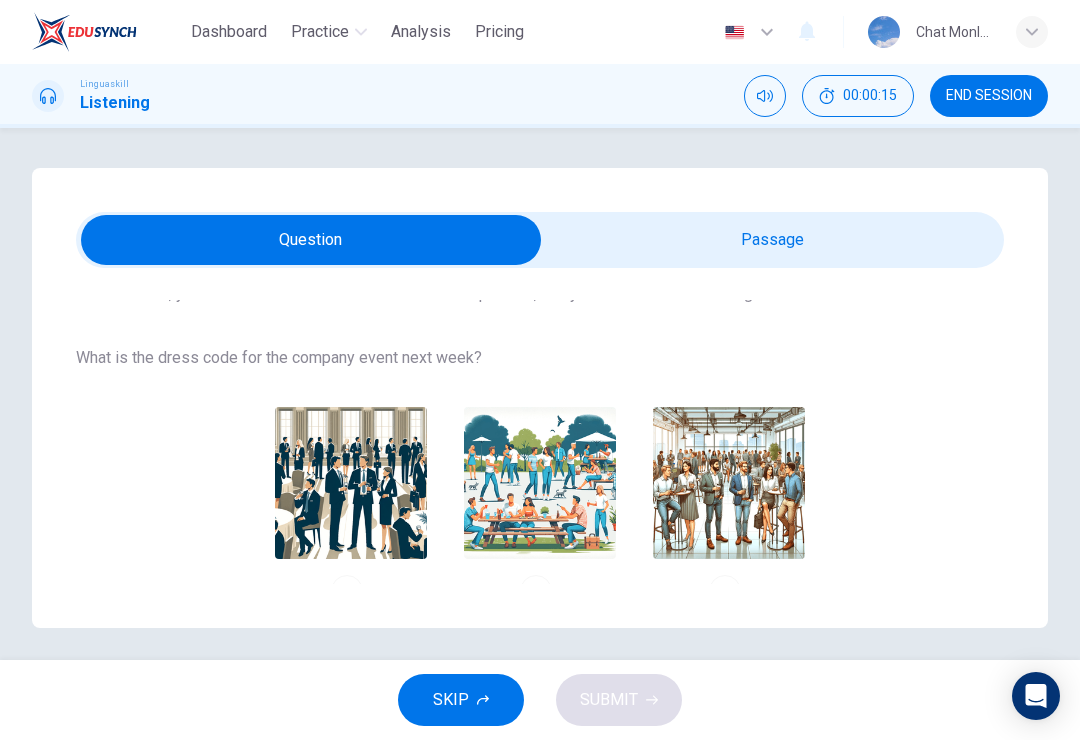 scroll, scrollTop: 169, scrollLeft: 0, axis: vertical 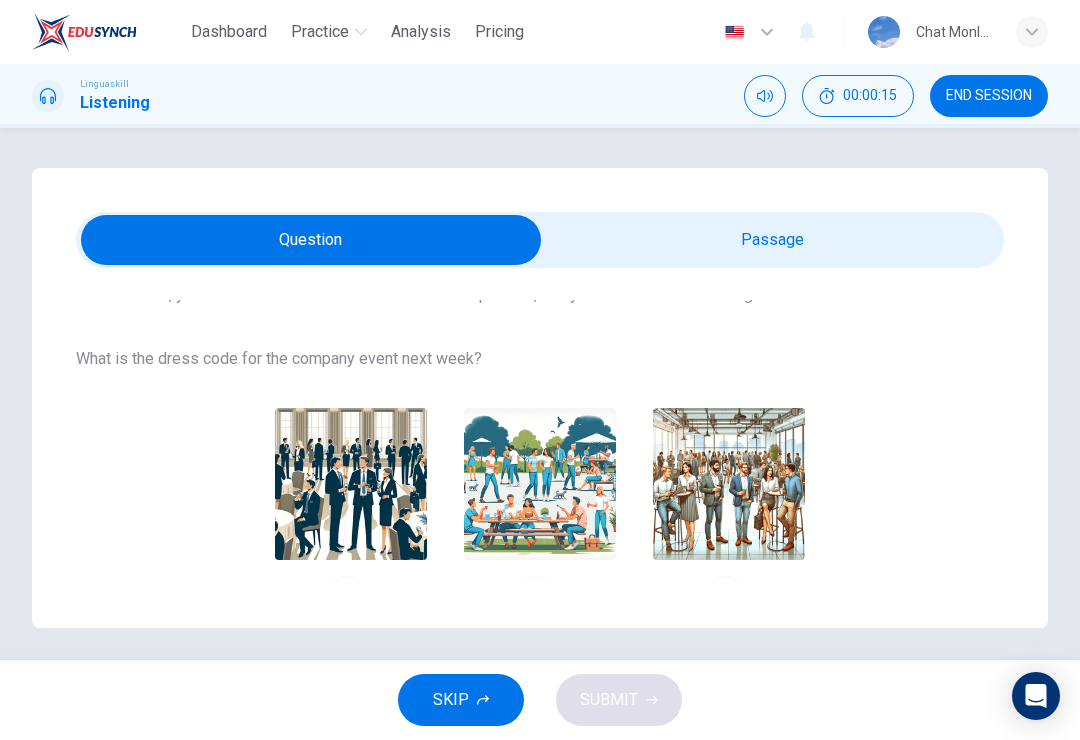 click on "SKIP" at bounding box center [461, 700] 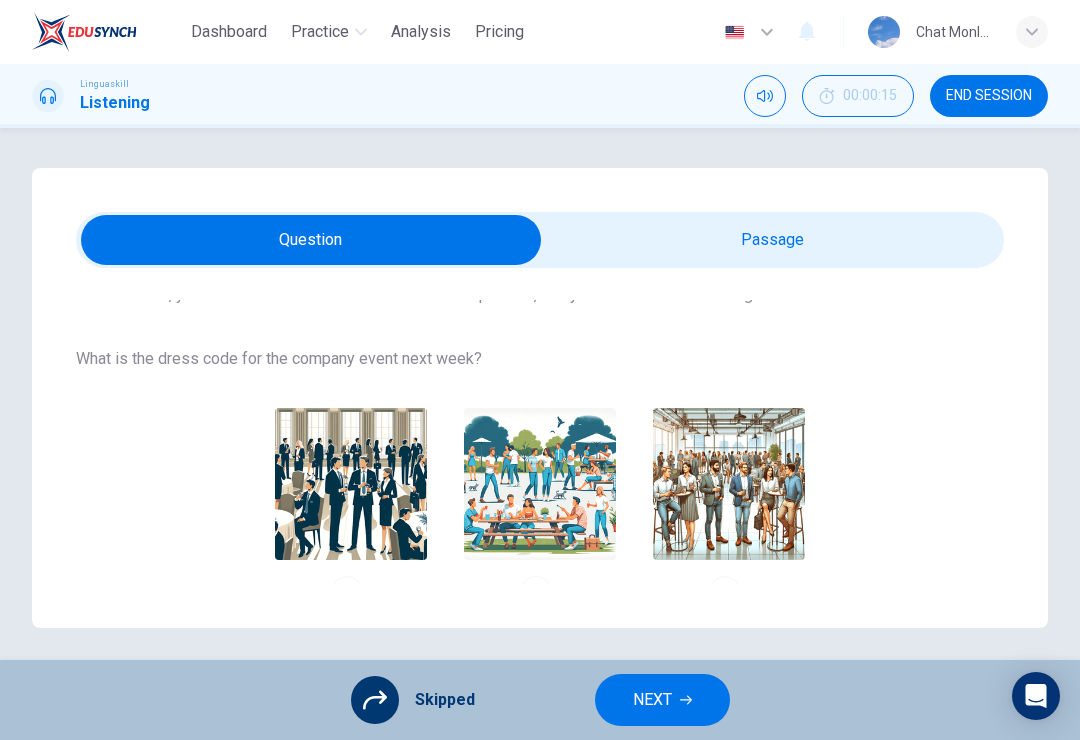 click 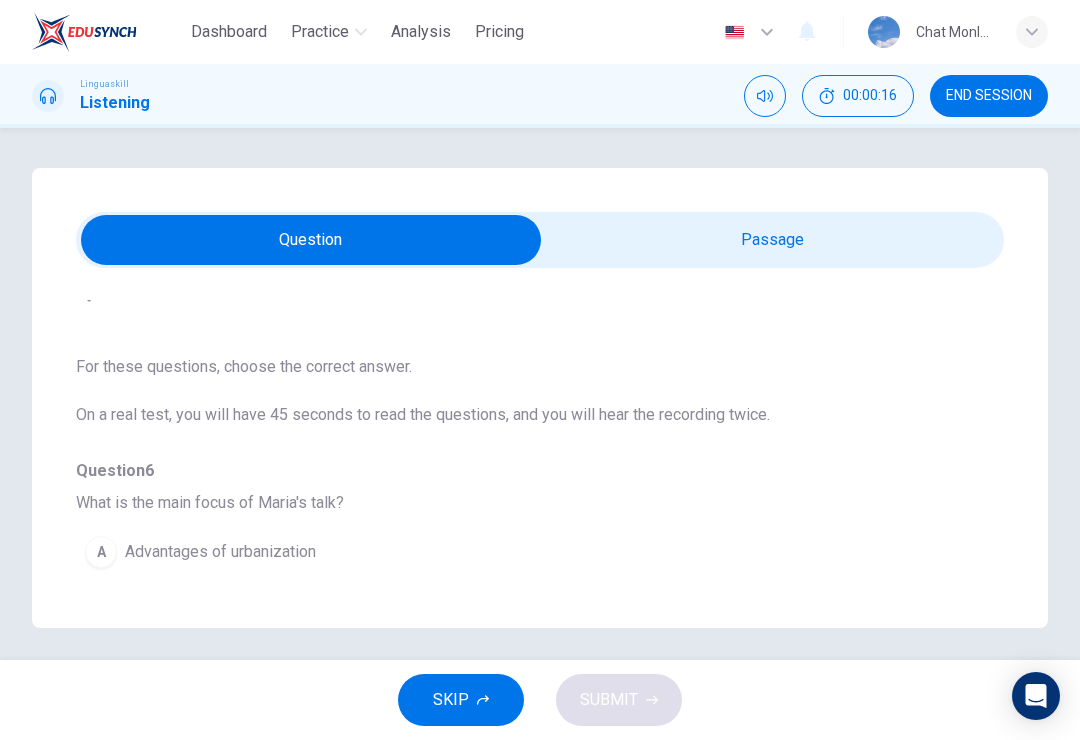 scroll, scrollTop: 0, scrollLeft: 0, axis: both 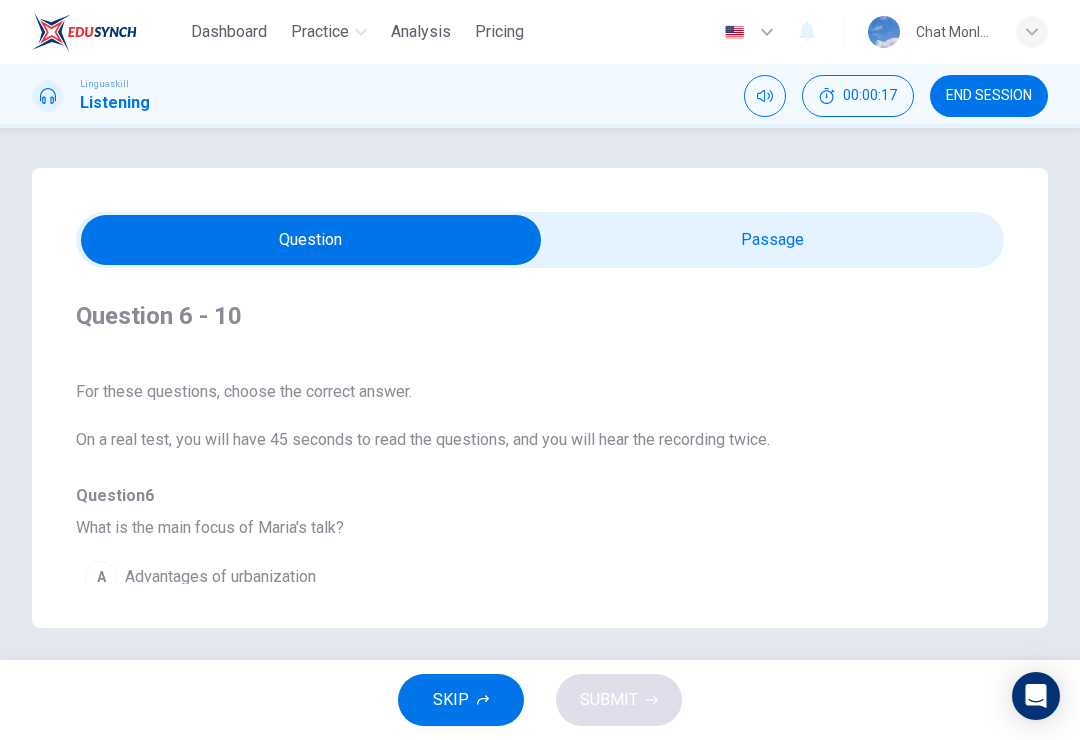 click at bounding box center [311, 240] 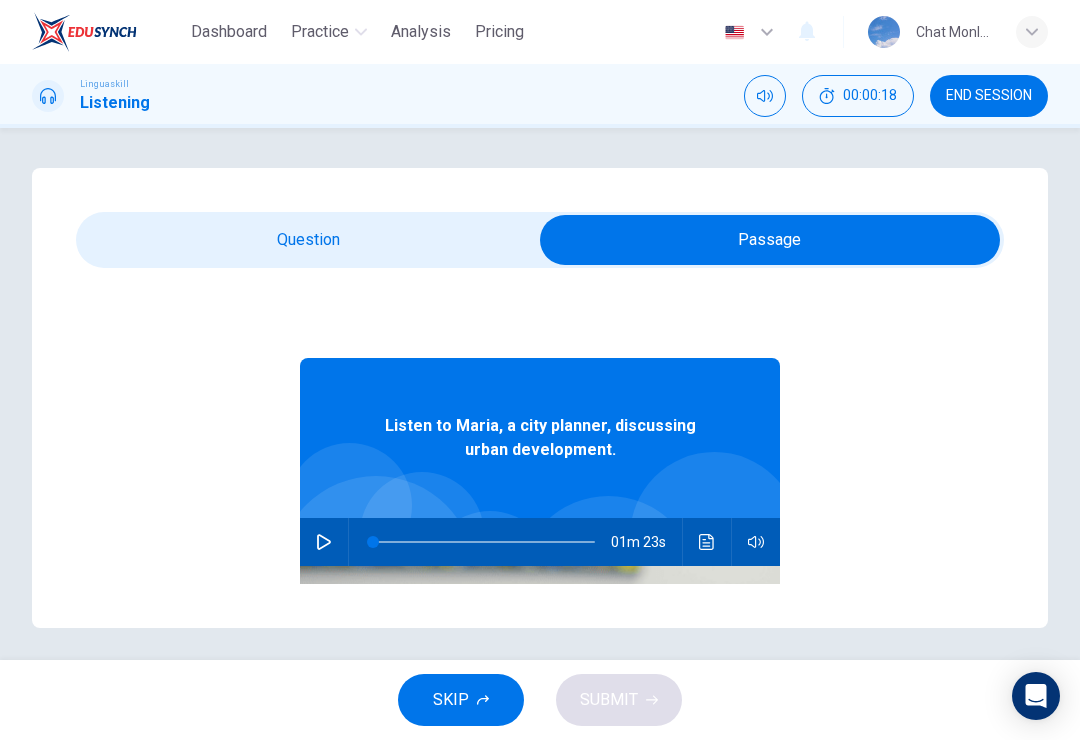 click at bounding box center [324, 542] 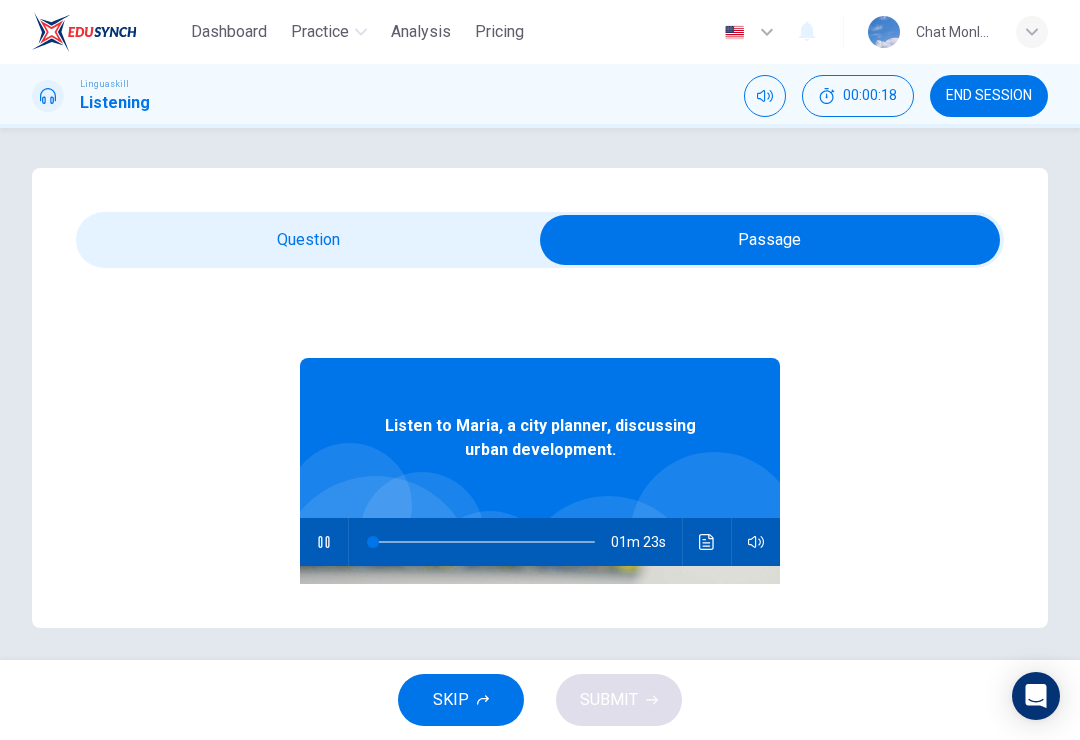 click at bounding box center (770, 240) 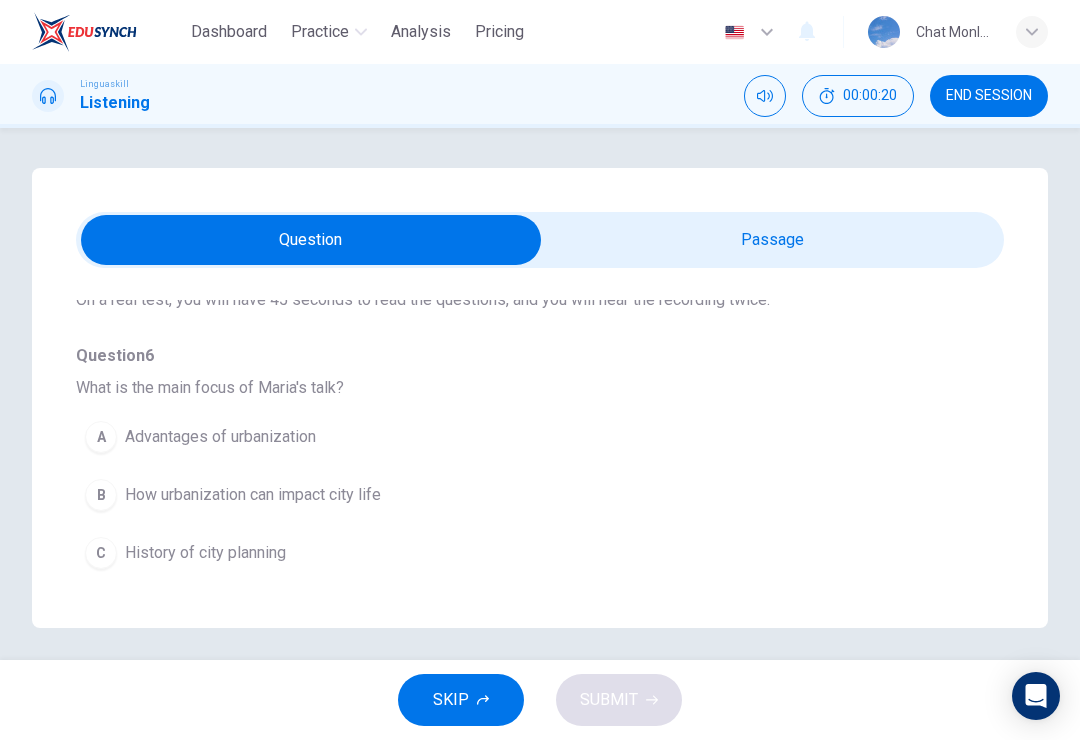 scroll, scrollTop: 94, scrollLeft: 0, axis: vertical 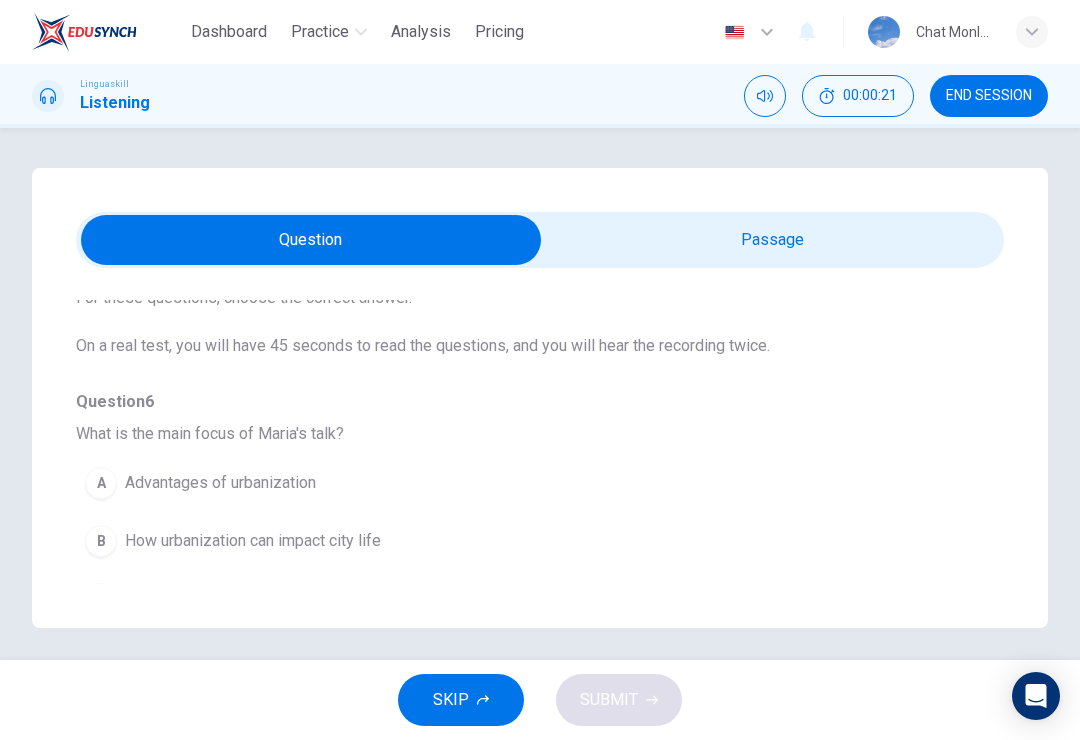 click at bounding box center [311, 240] 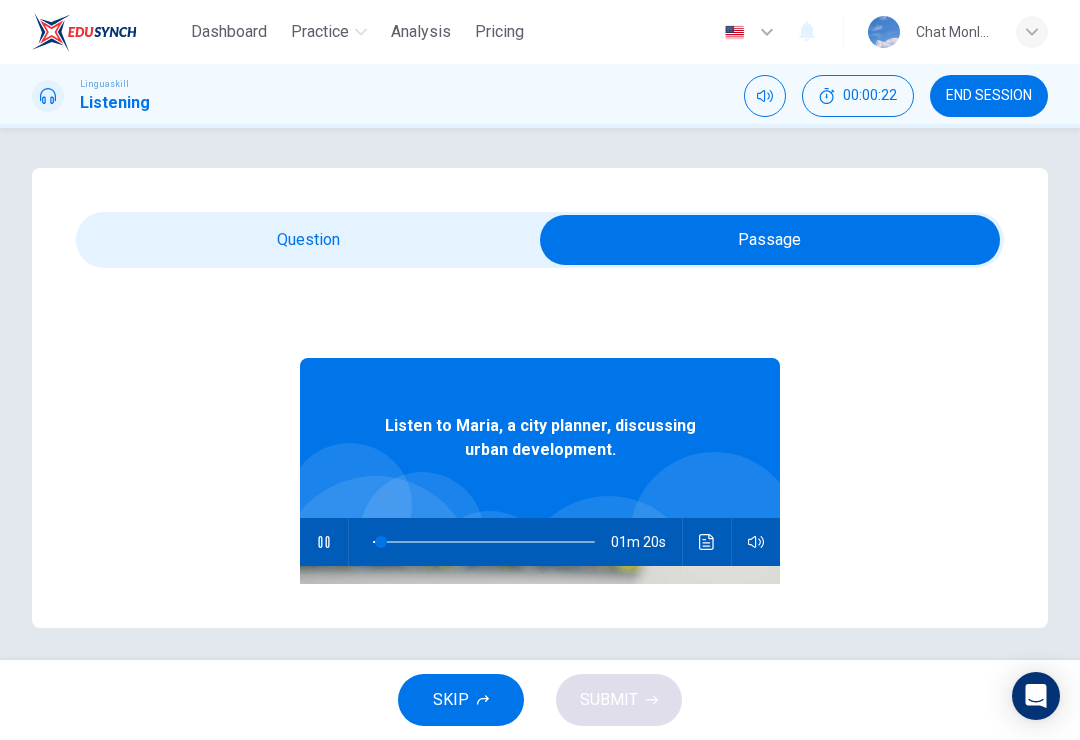 type on "5" 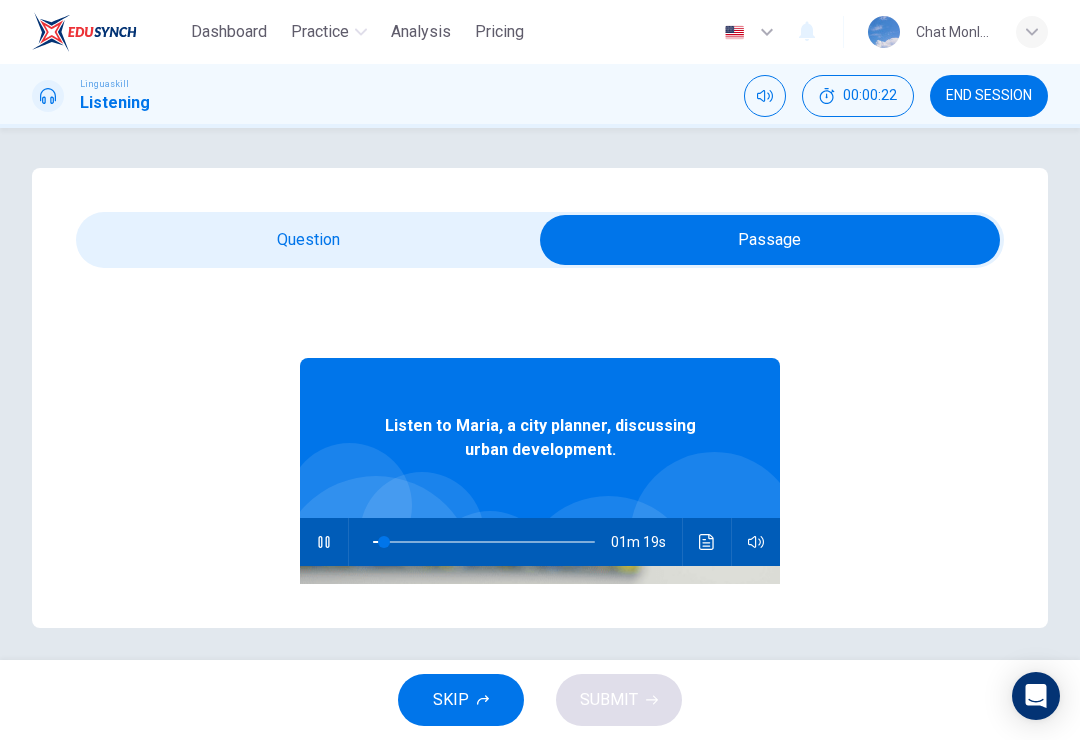 click at bounding box center [770, 240] 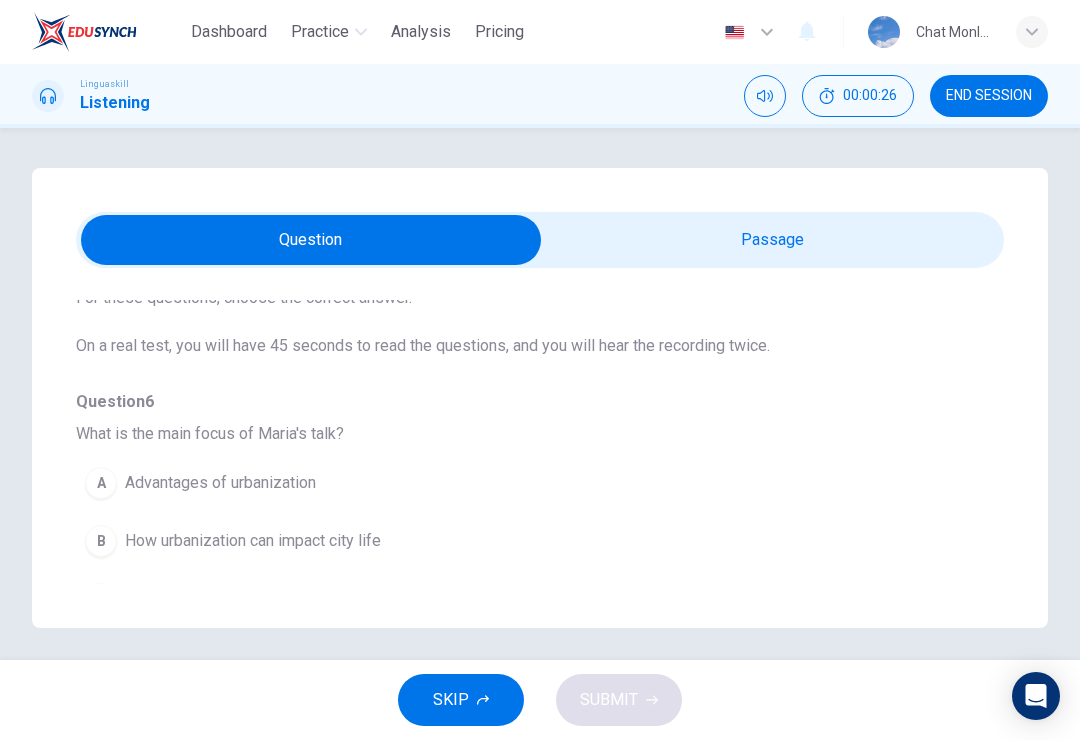 click on "B How urbanization can impact city life" at bounding box center (504, 541) 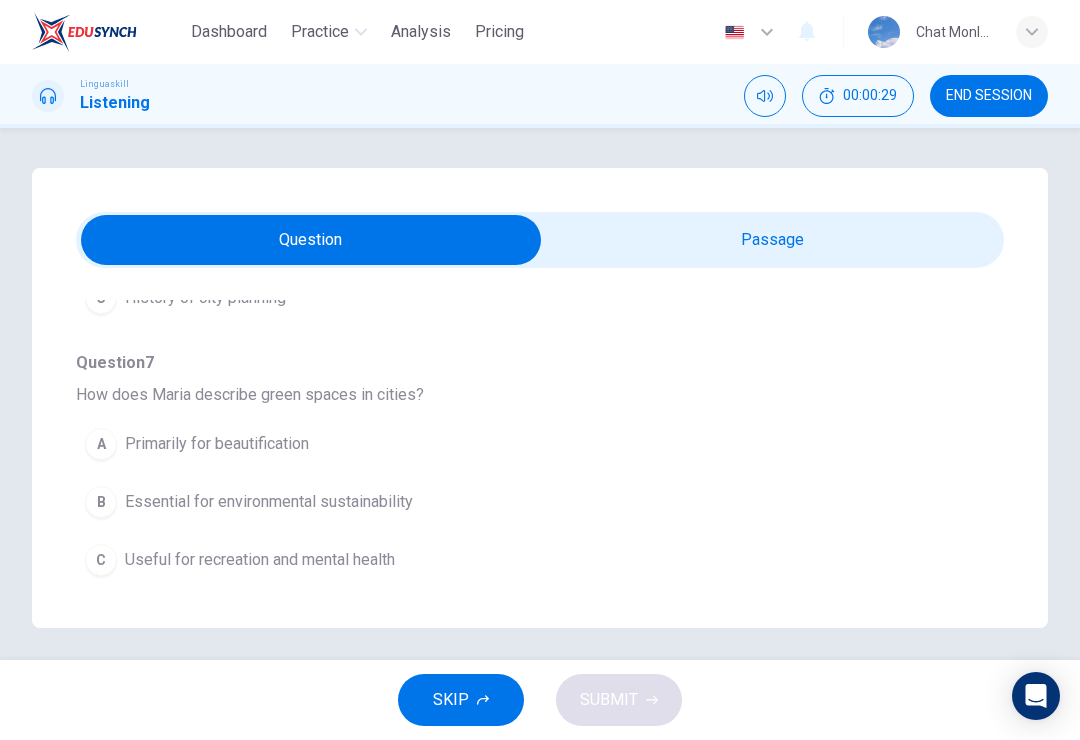 scroll, scrollTop: 398, scrollLeft: 0, axis: vertical 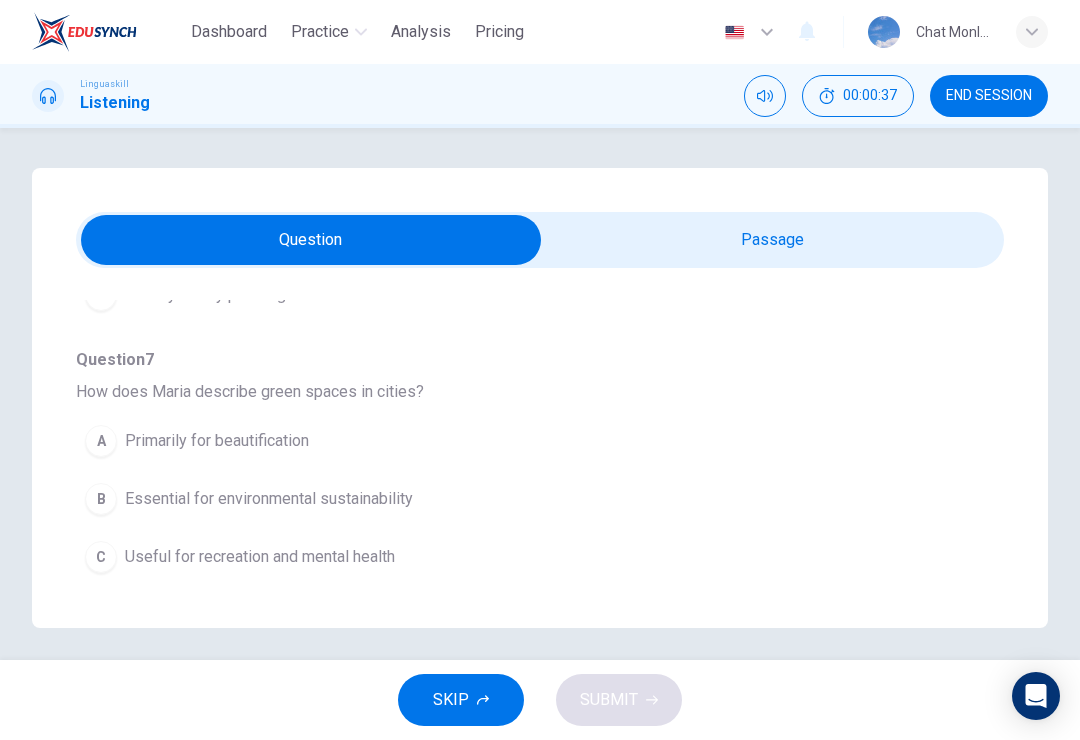 click on "Question  6 What is the main focus of [NAME]'s talk? A Advantages of urbanization B How urbanization can impact city life C History of city planning Question  7 How does [NAME] describe green spaces in cities? A Primarily for beautification B Essential for environmental sustainability C Useful for recreation and mental health Question  8 What city does [NAME] mention as bike-friendly? A Los Angeles B Copenhagen C New York Question  9 According to [NAME], what is a major problem in Los Angeles? A Overcrowding B Lack of green spaces C Pollution and traffic due to cars Question  10 What is the primary goal of city planners as per [NAME]? A To balance development and sustainability B To ensure cities look aesthetically pleasing C To promote public transportation" at bounding box center [540, 729] 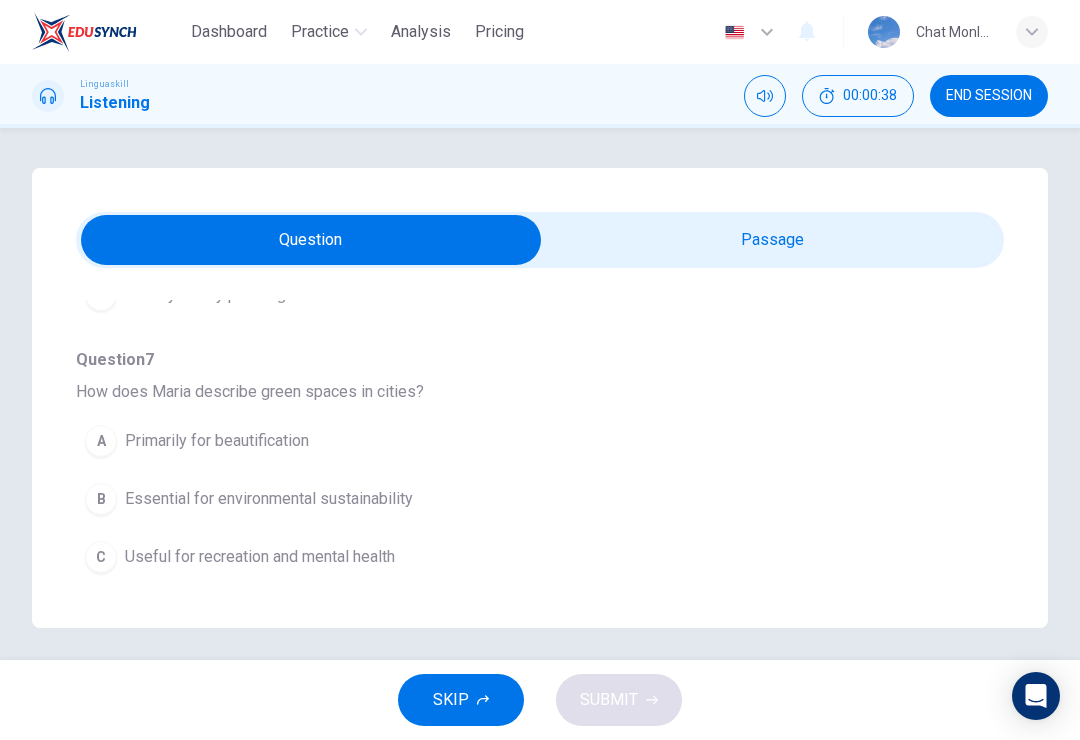 click on "Question  6 What is the main focus of [NAME]'s talk? A Advantages of urbanization B How urbanization can impact city life C History of city planning Question  7 How does [NAME] describe green spaces in cities? A Primarily for beautification B Essential for environmental sustainability C Useful for recreation and mental health Question  8 What city does [NAME] mention as bike-friendly? A Los Angeles B Copenhagen C New York Question  9 According to [NAME], what is a major problem in Los Angeles? A Overcrowding B Lack of green spaces C Pollution and traffic due to cars Question  10 What is the primary goal of city planners as per [NAME]? A To balance development and sustainability B To ensure cities look aesthetically pleasing C To promote public transportation" at bounding box center [540, 729] 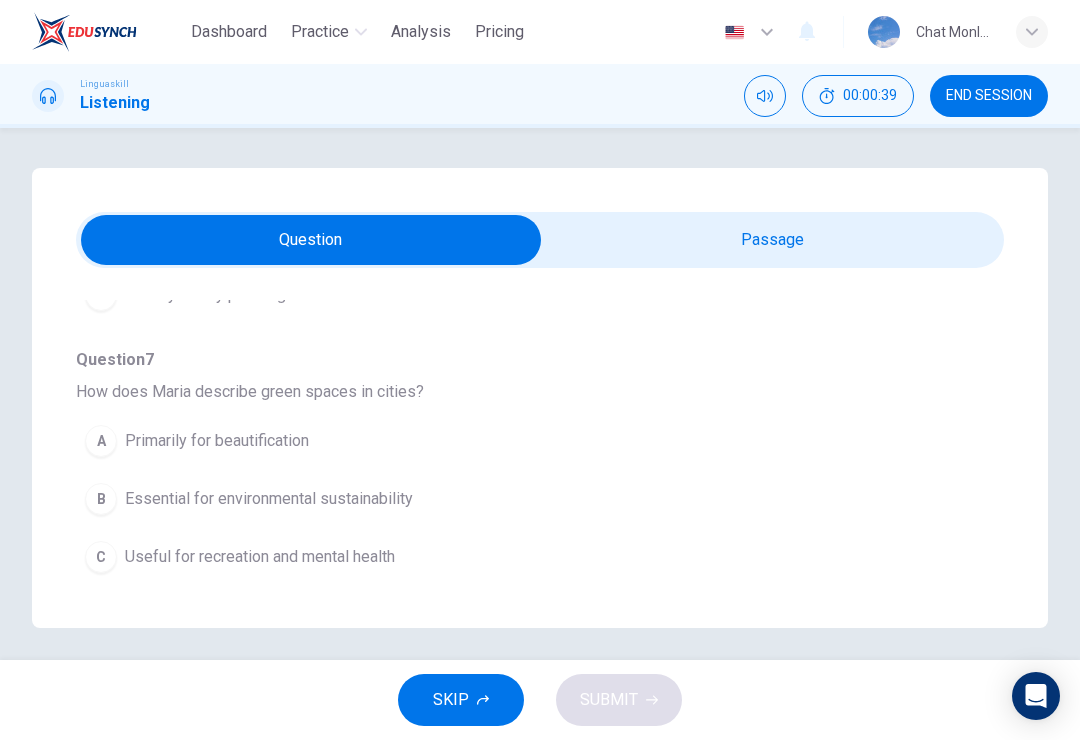 click on "C Useful for recreation and mental health" at bounding box center (504, 557) 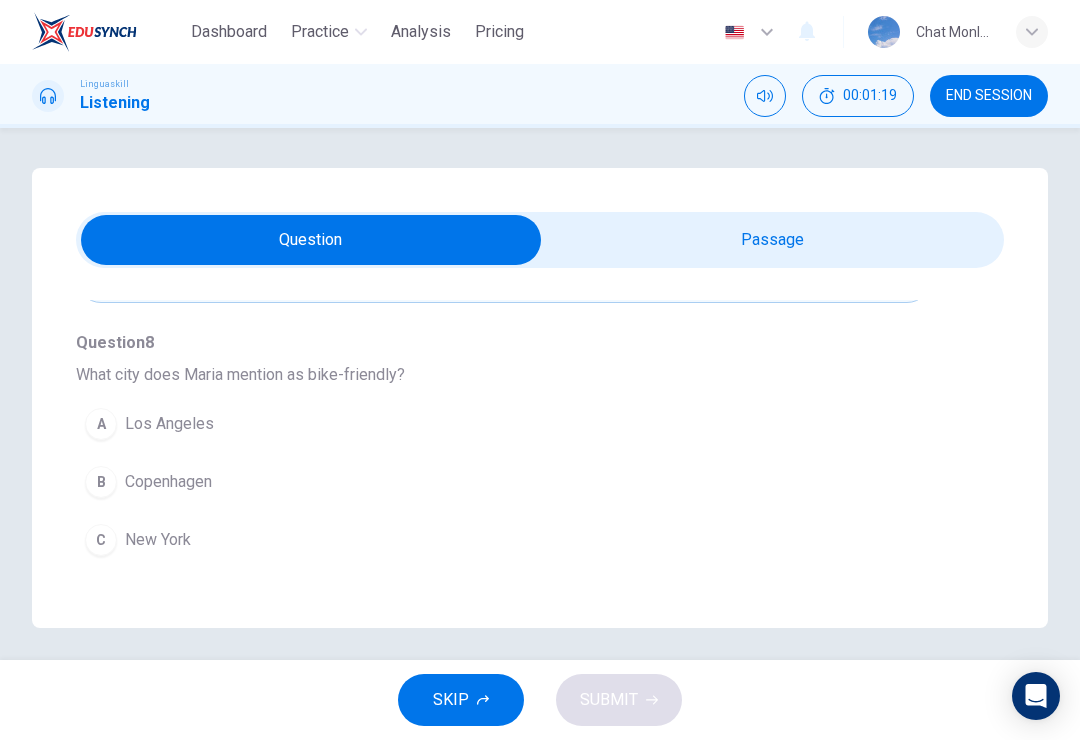 scroll, scrollTop: 678, scrollLeft: 0, axis: vertical 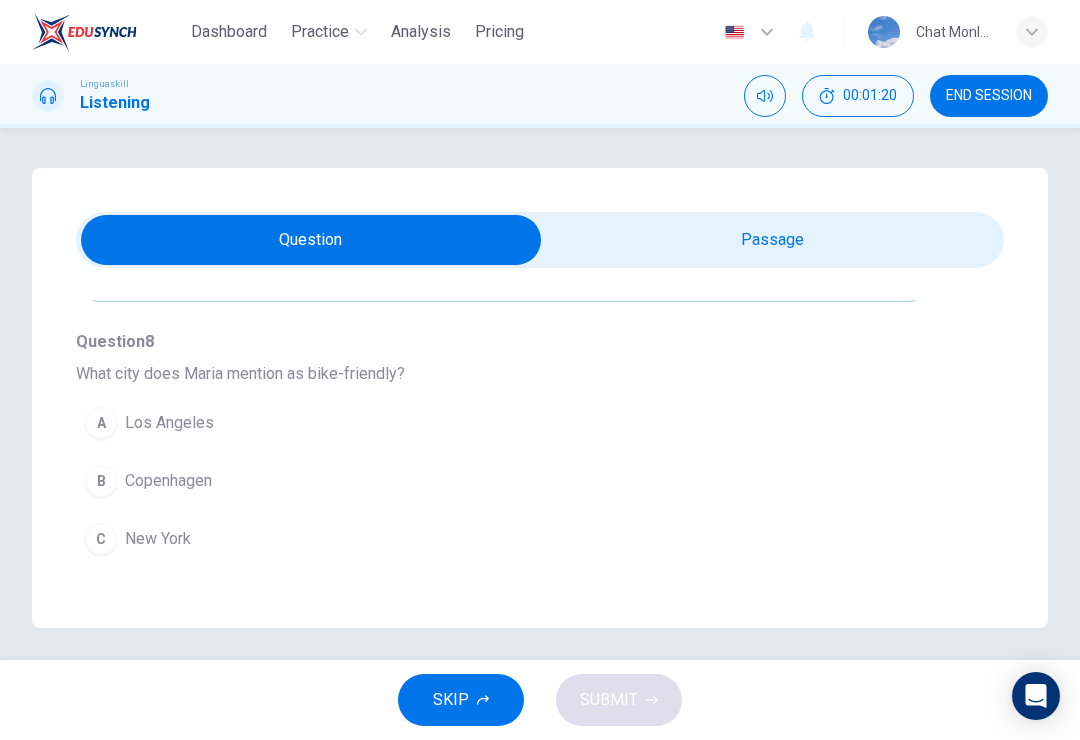 click on "B Copenhagen" at bounding box center (504, 481) 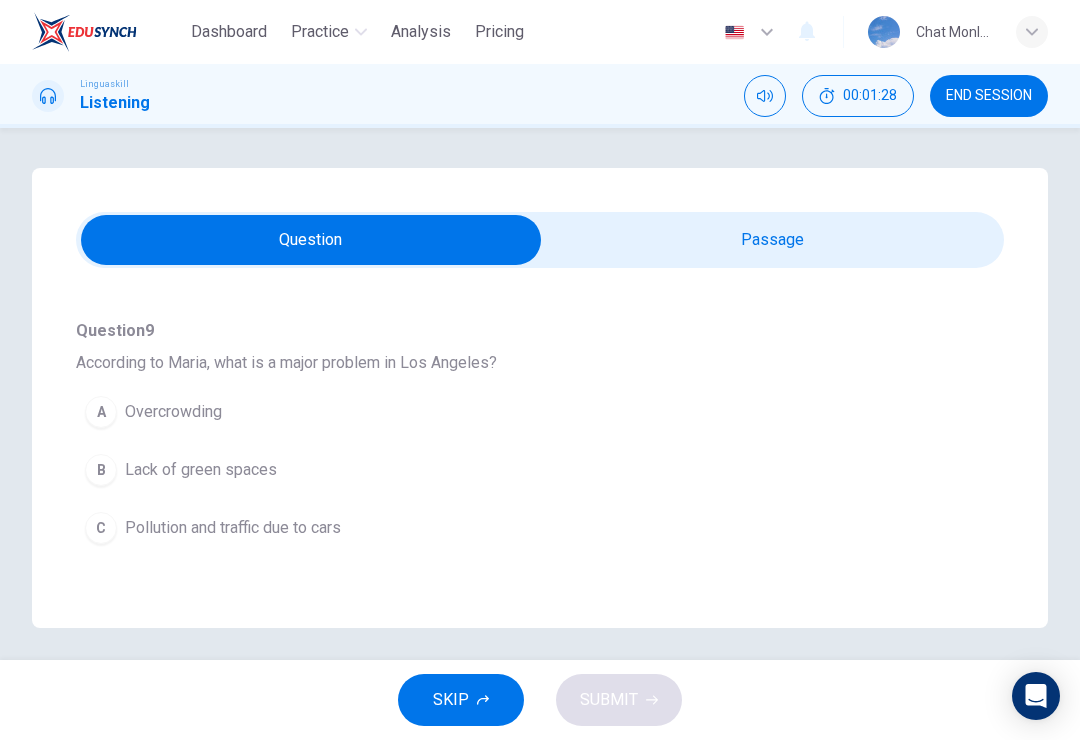 click on "C Pollution and traffic due to cars" at bounding box center [504, 528] 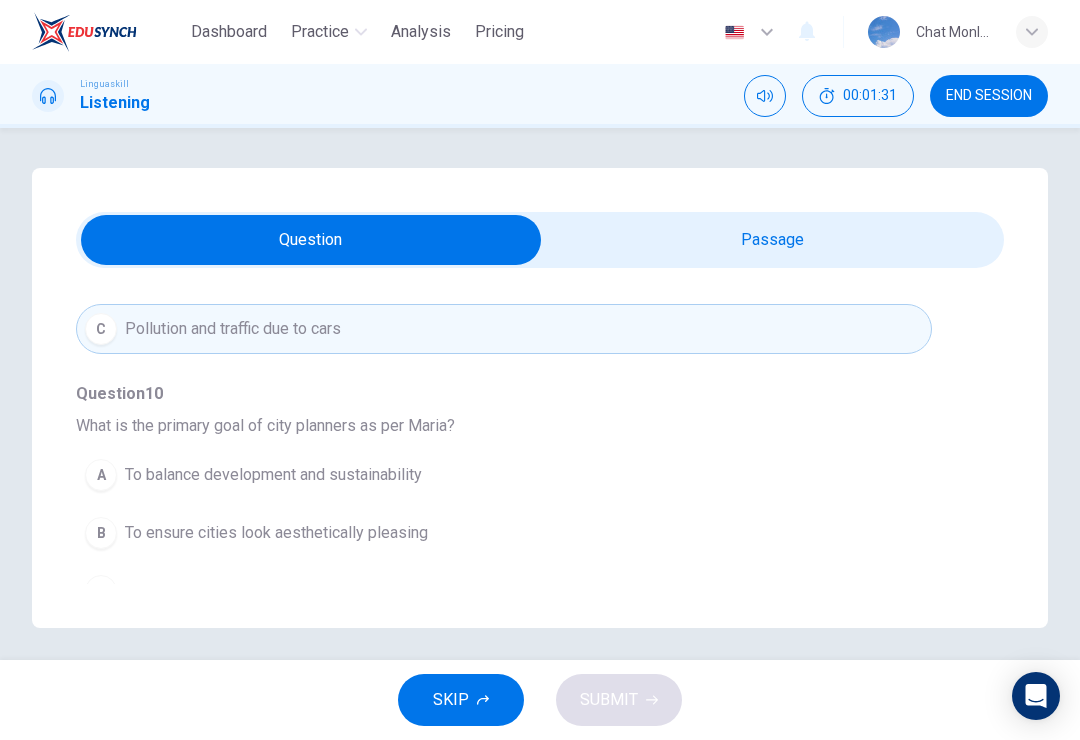 scroll, scrollTop: 1149, scrollLeft: 0, axis: vertical 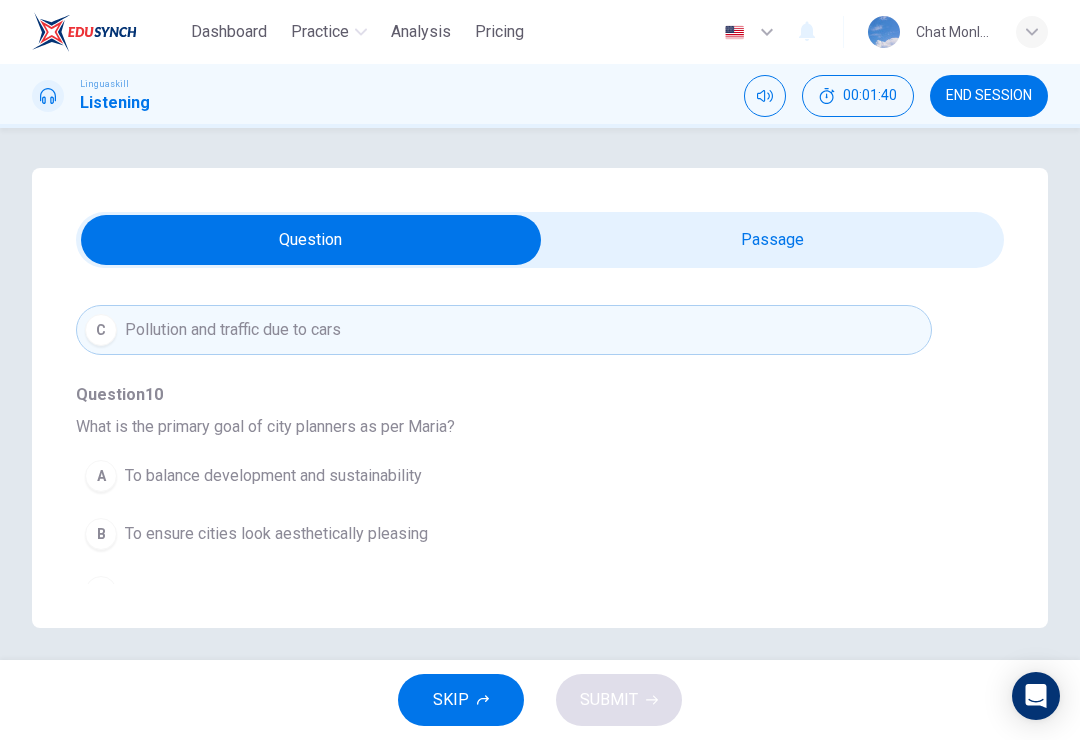 click on "A To balance development and sustainability" at bounding box center (504, 476) 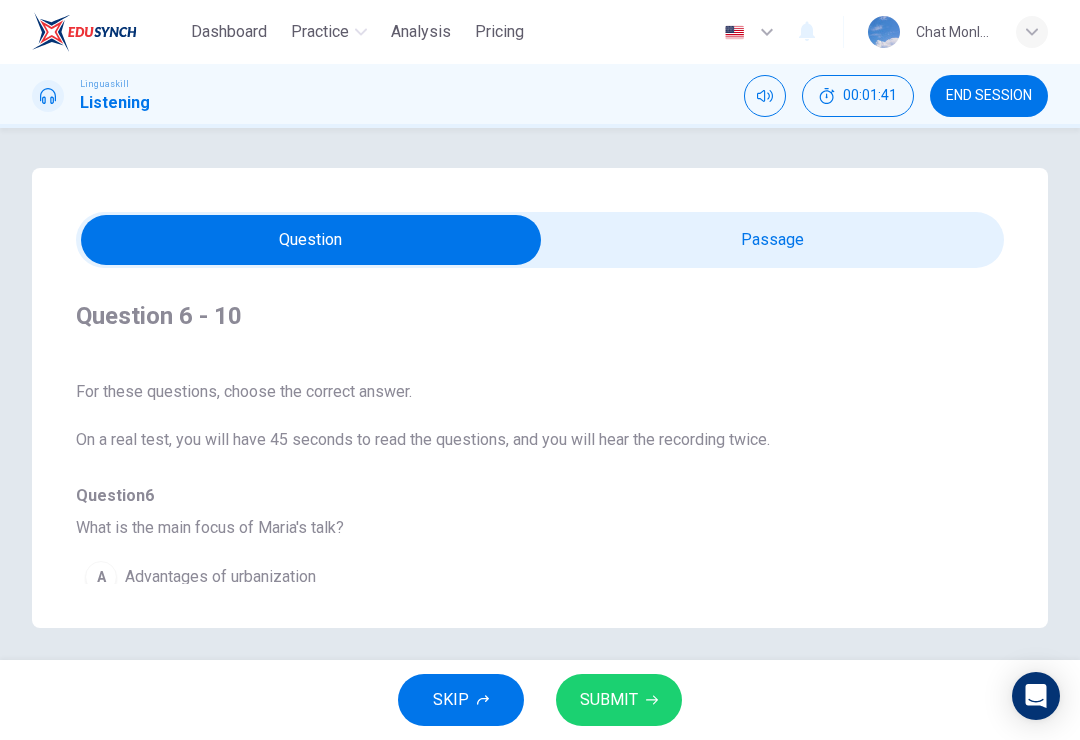 scroll, scrollTop: 0, scrollLeft: 0, axis: both 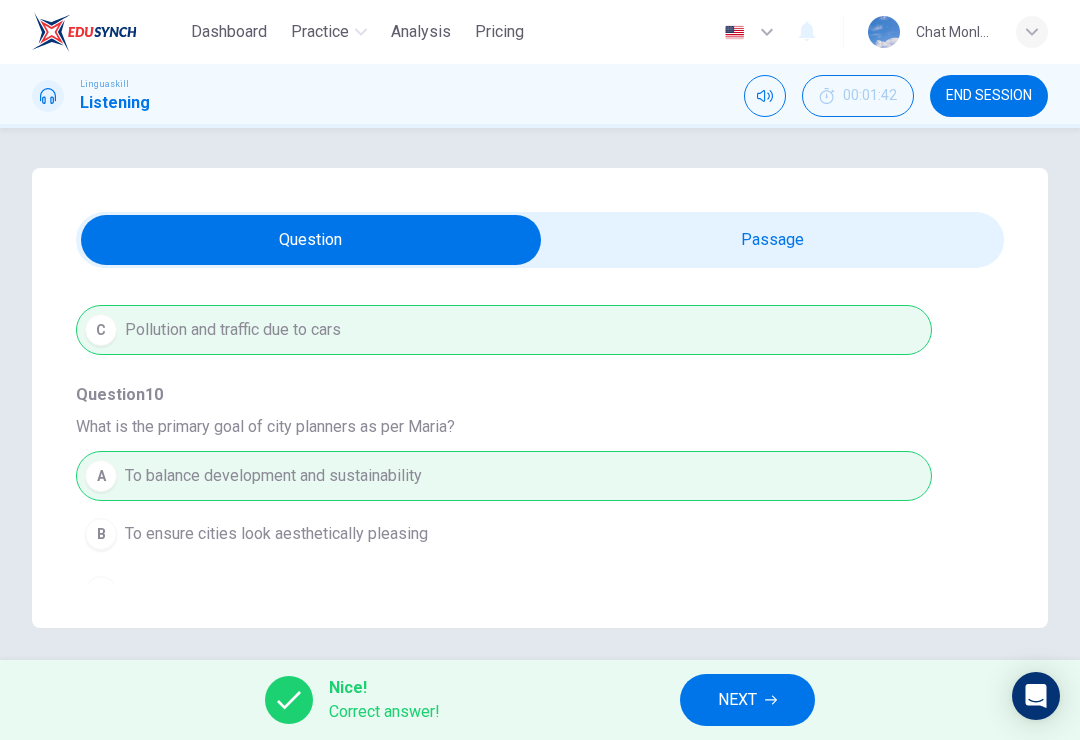 click on "NEXT" at bounding box center (747, 700) 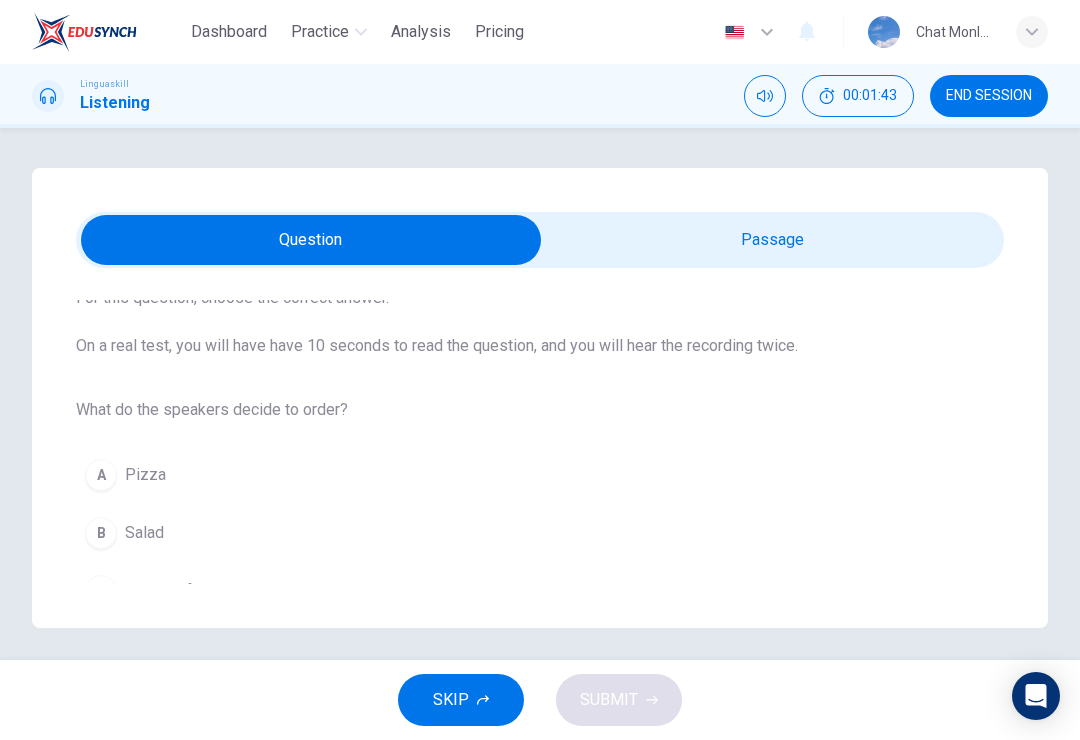 scroll, scrollTop: 117, scrollLeft: 0, axis: vertical 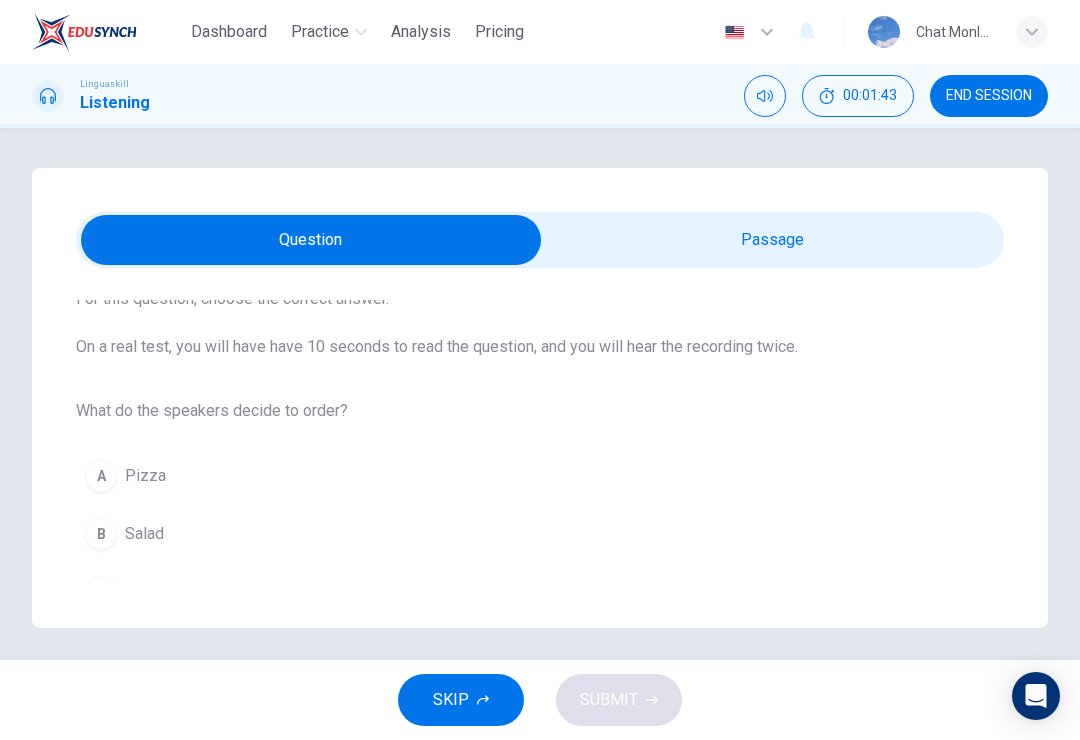 click on "SKIP" at bounding box center (461, 700) 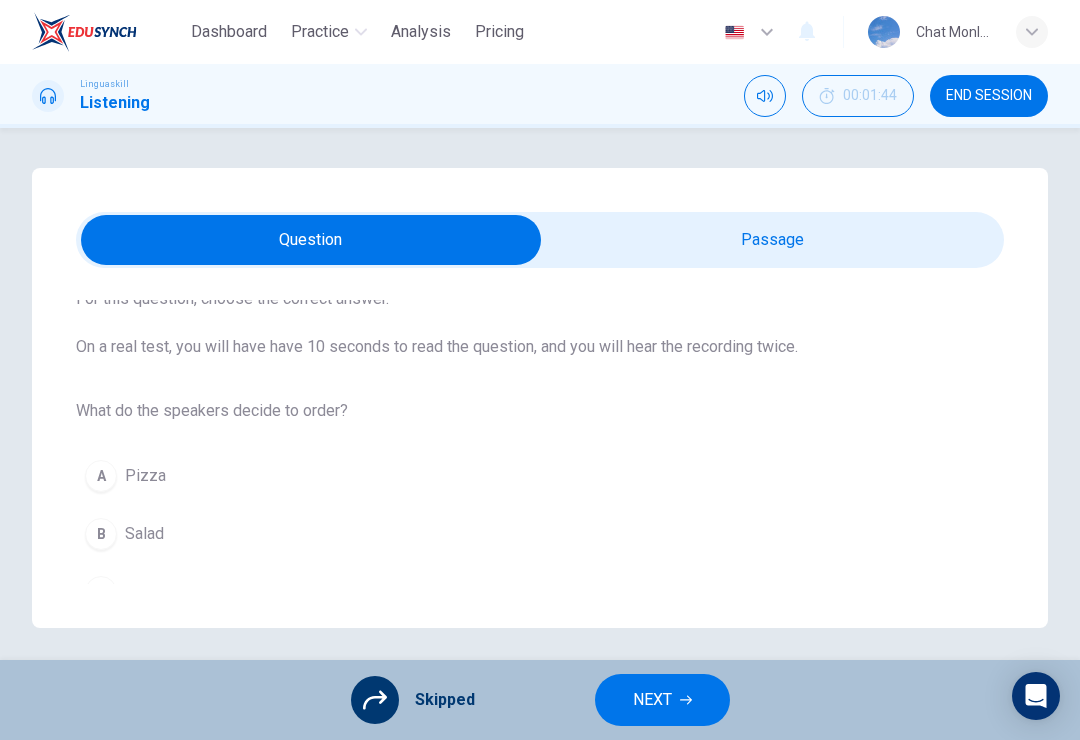 click on "NEXT" at bounding box center [662, 700] 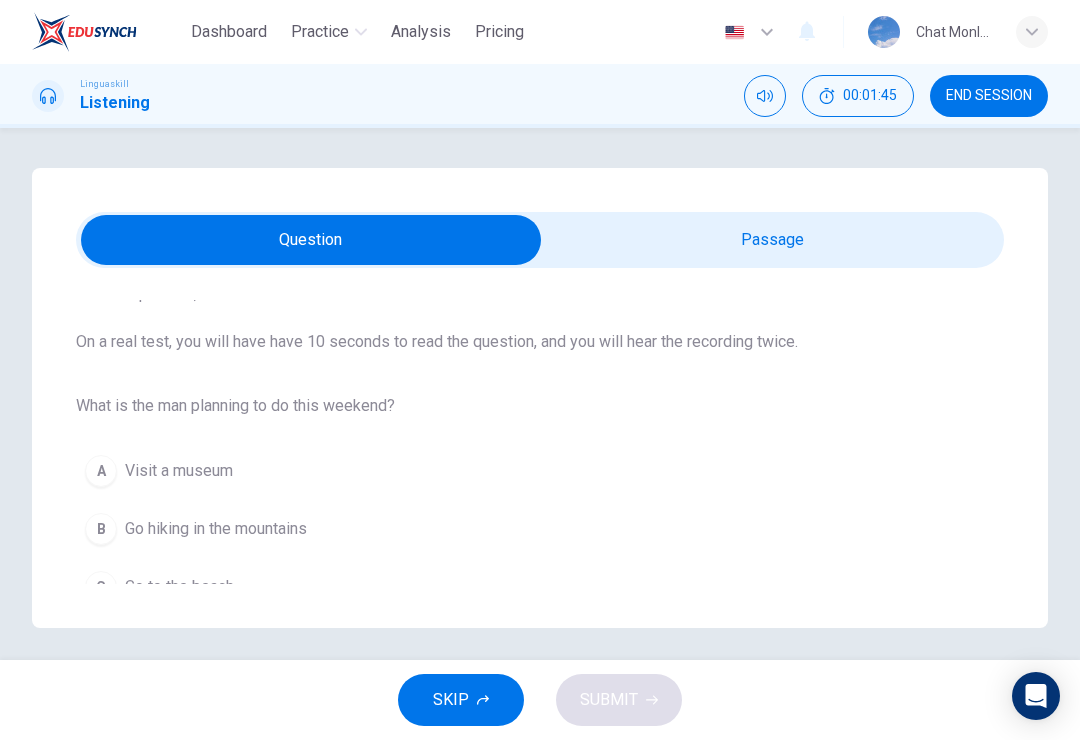 scroll, scrollTop: 117, scrollLeft: 0, axis: vertical 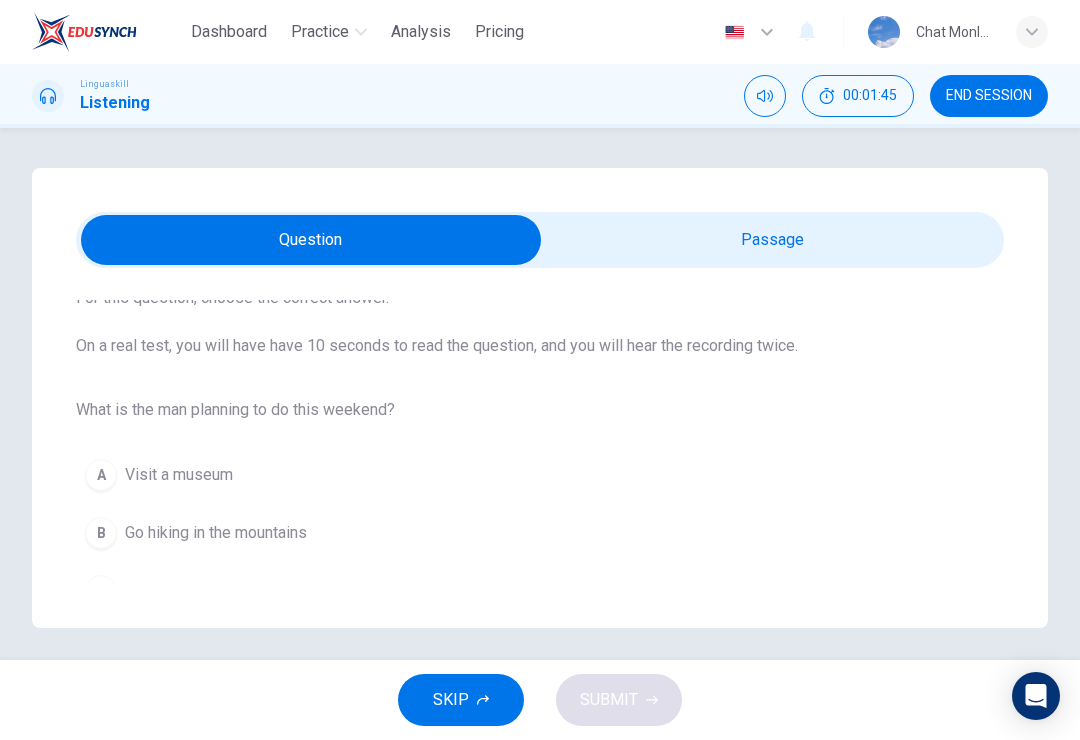 click on "SKIP" at bounding box center [461, 700] 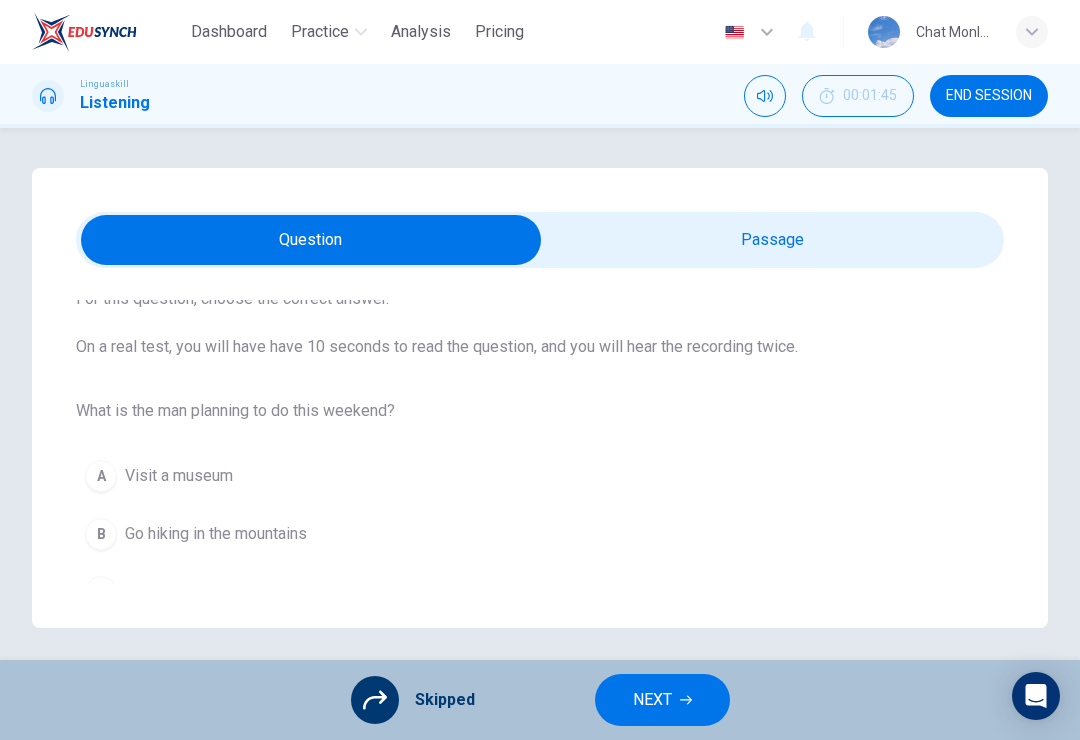 click on "END SESSION" at bounding box center (989, 96) 